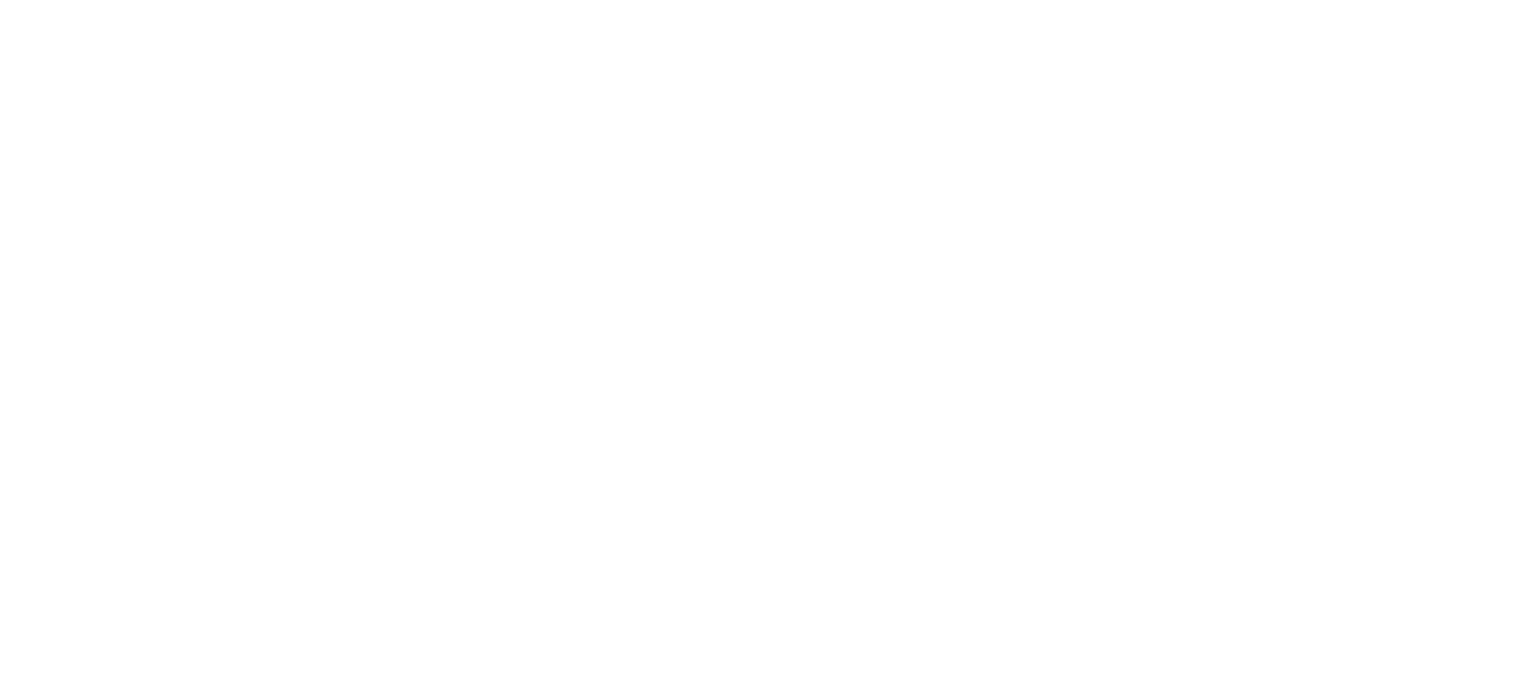 scroll, scrollTop: 0, scrollLeft: 0, axis: both 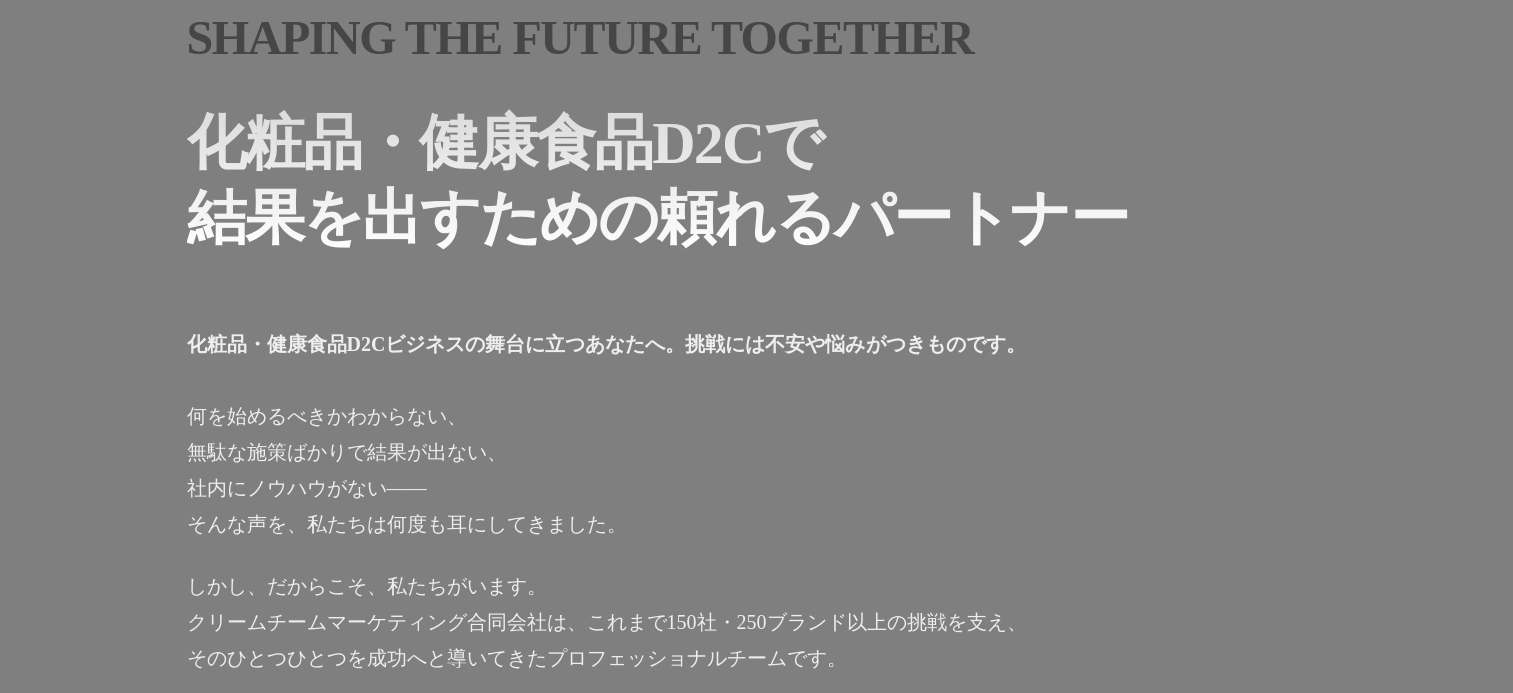 click on "お問い合わせ" at bounding box center [708, -1399] 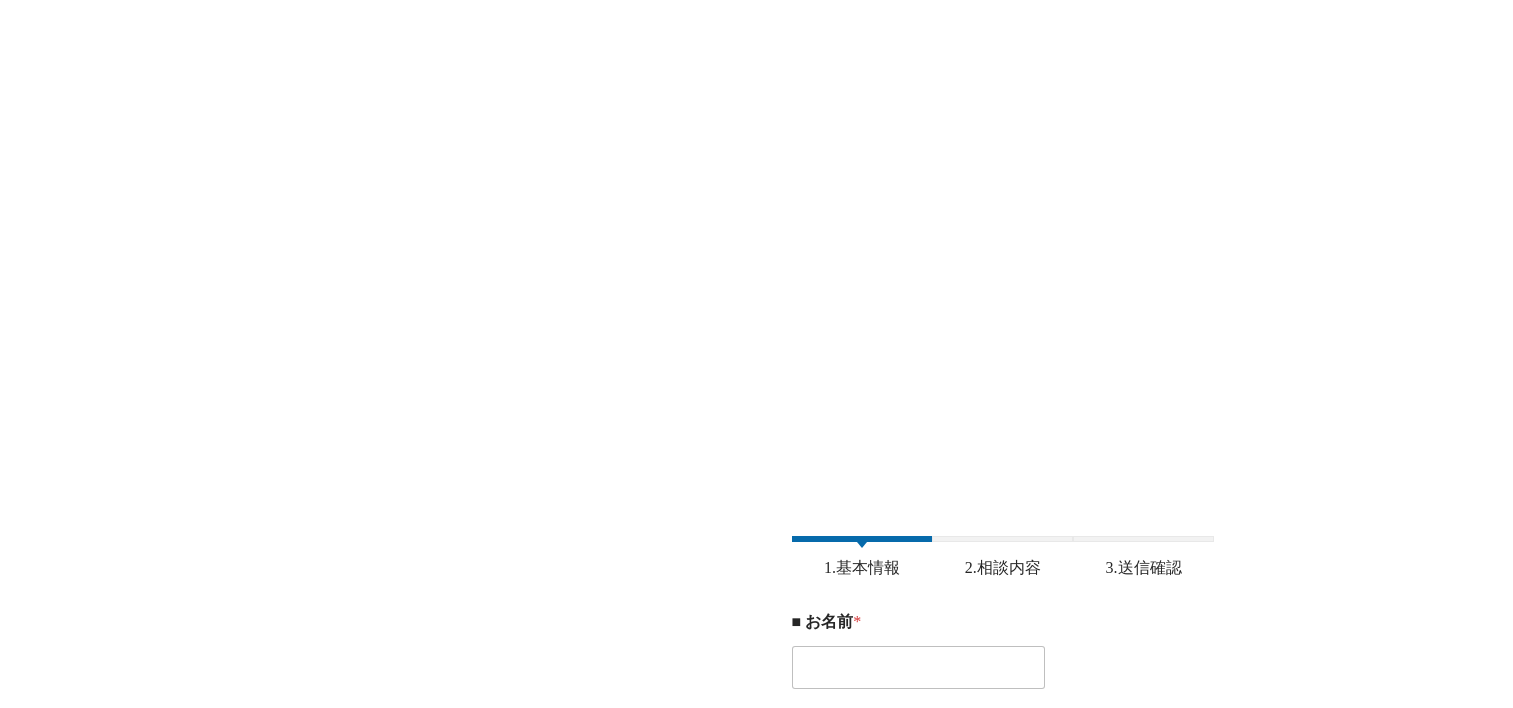 scroll, scrollTop: 0, scrollLeft: 0, axis: both 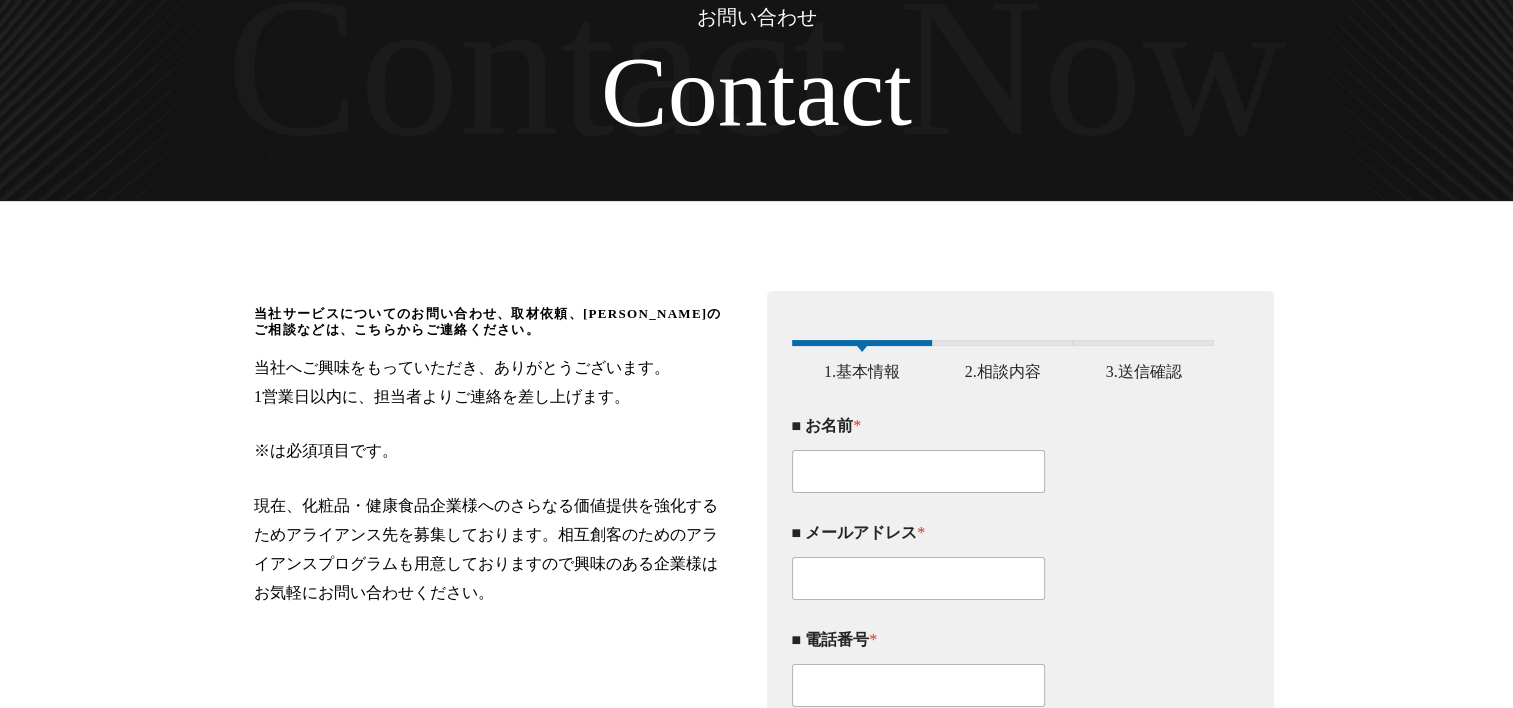 click at bounding box center (0, 0) 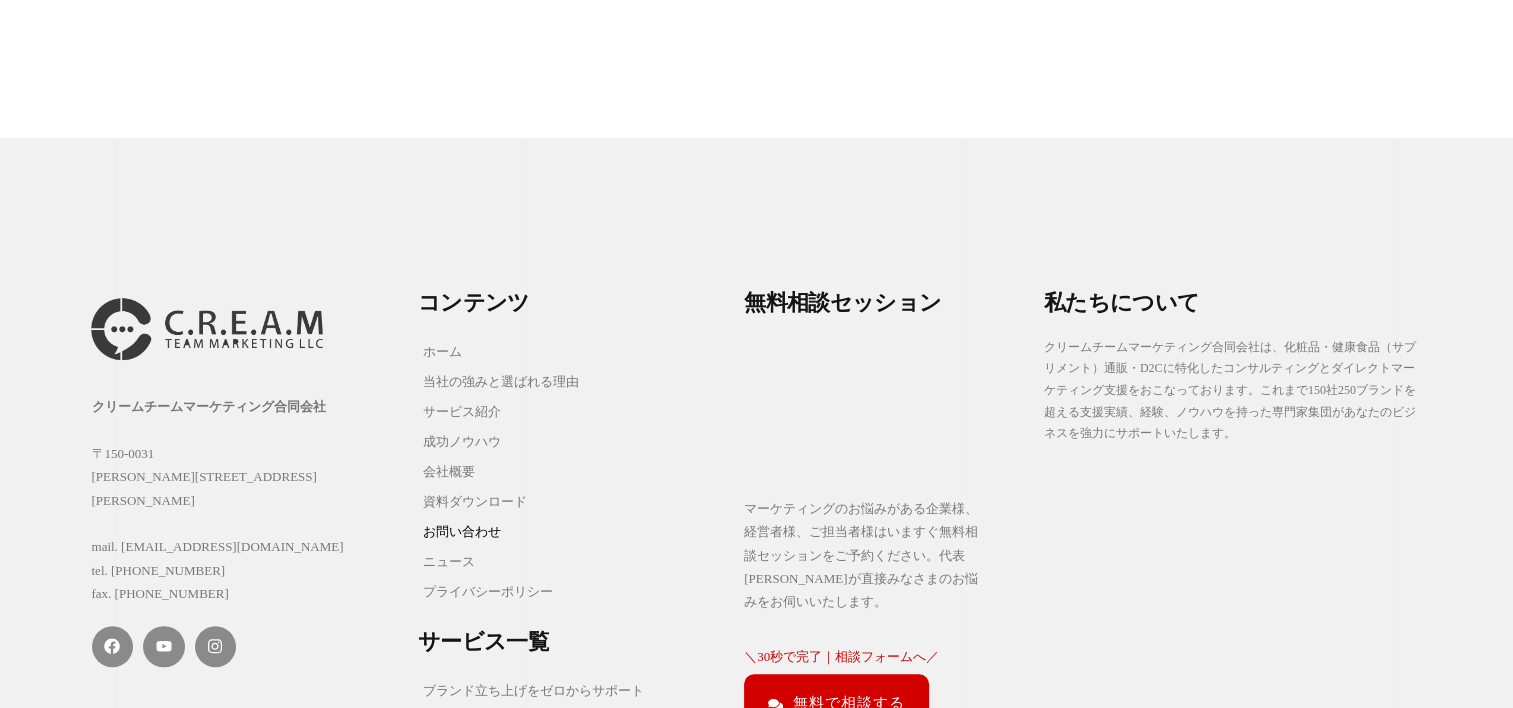 click at bounding box center [0, 0] 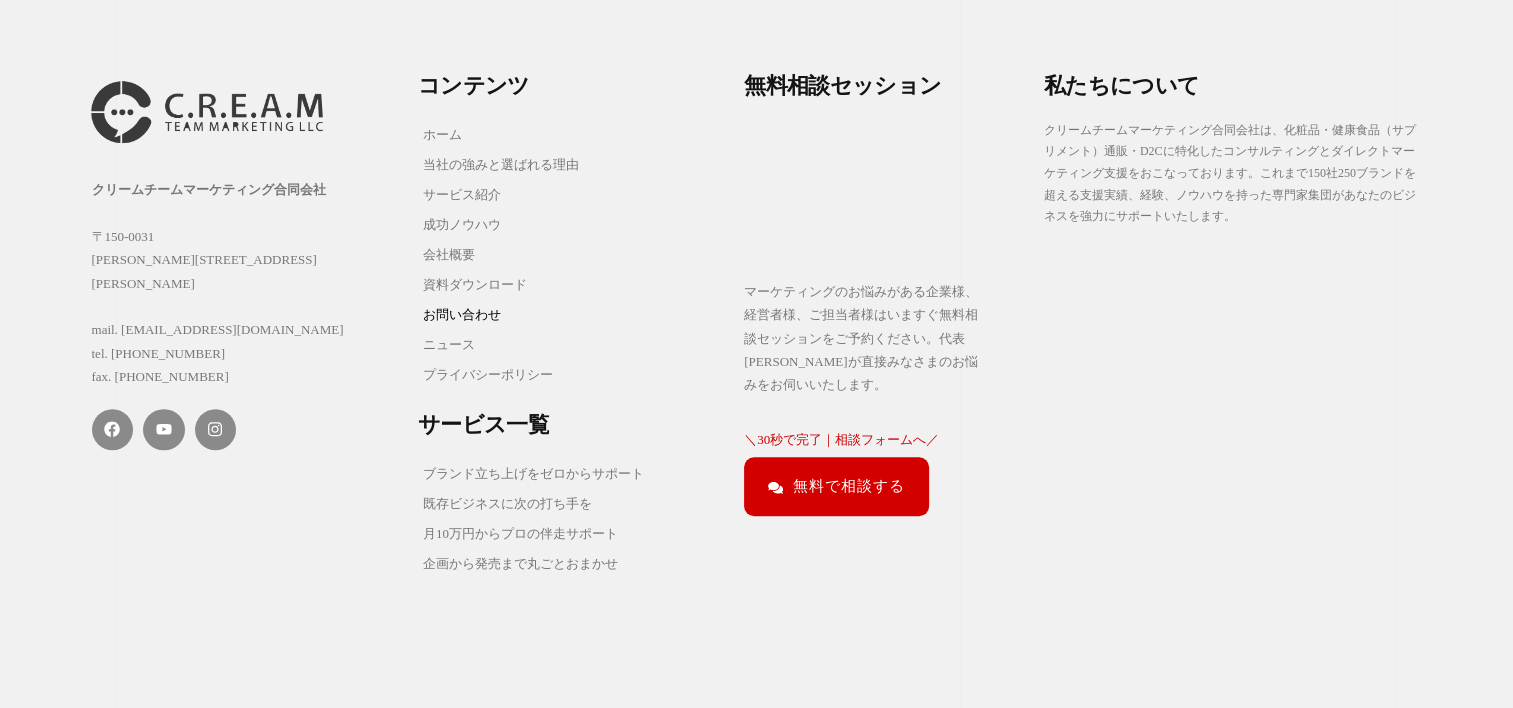 scroll, scrollTop: 1719, scrollLeft: 0, axis: vertical 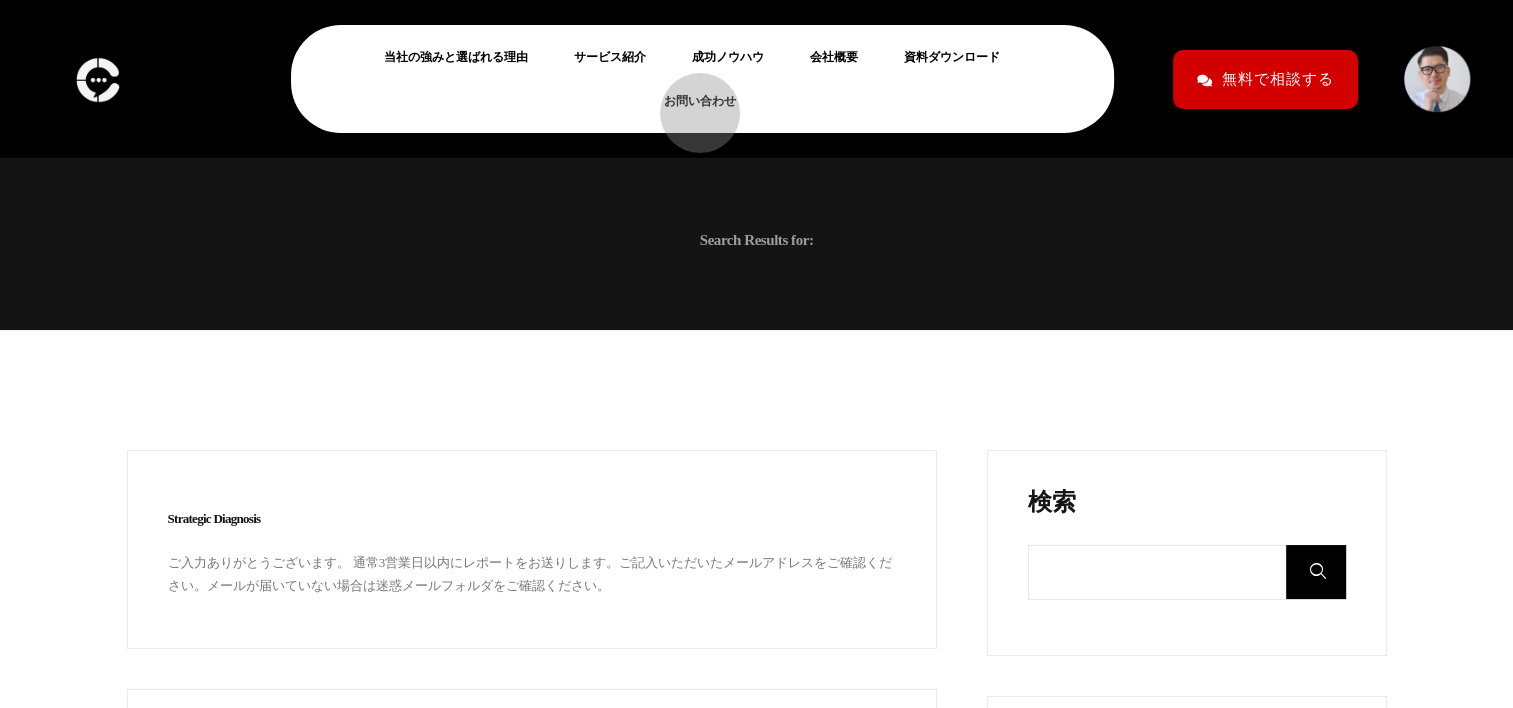 click on "お問い合わせ" at bounding box center [708, 101] 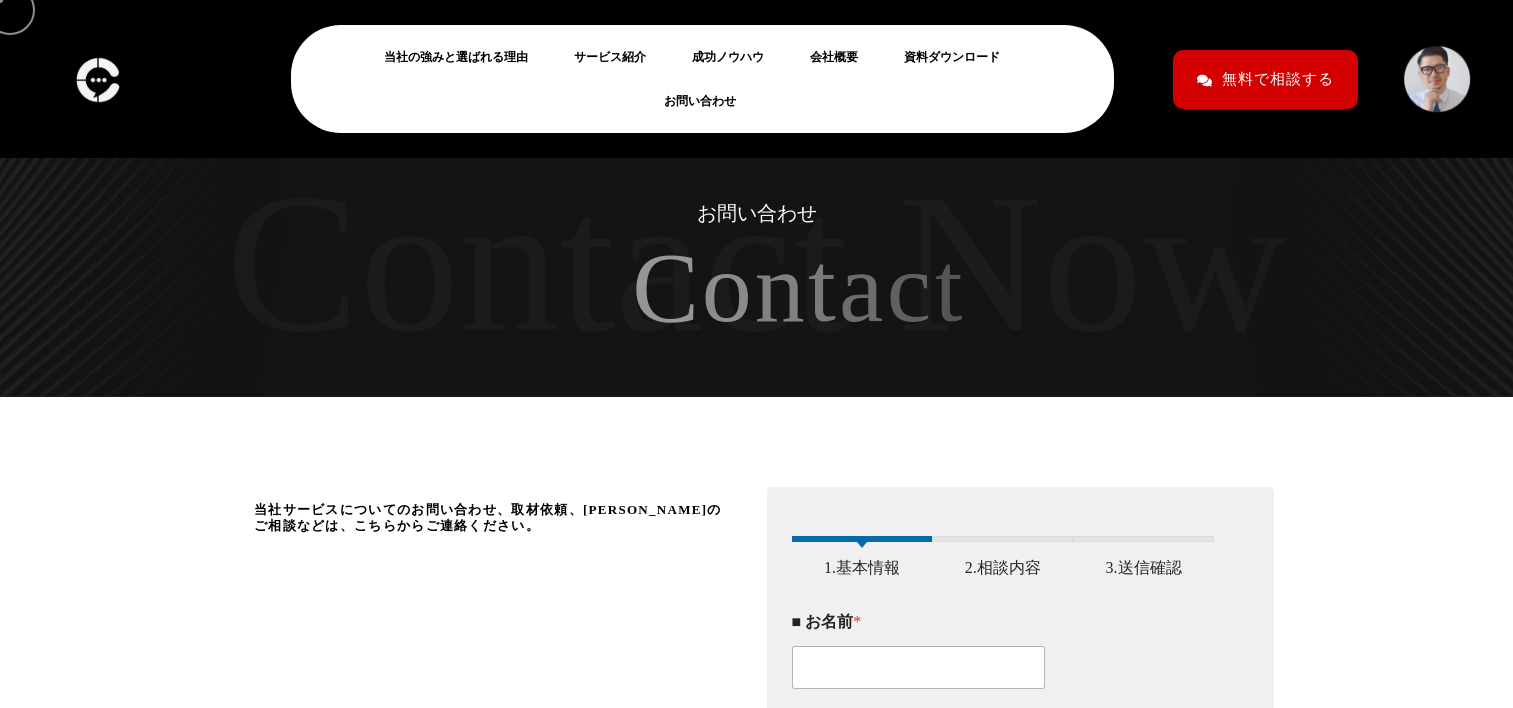 scroll, scrollTop: 0, scrollLeft: 0, axis: both 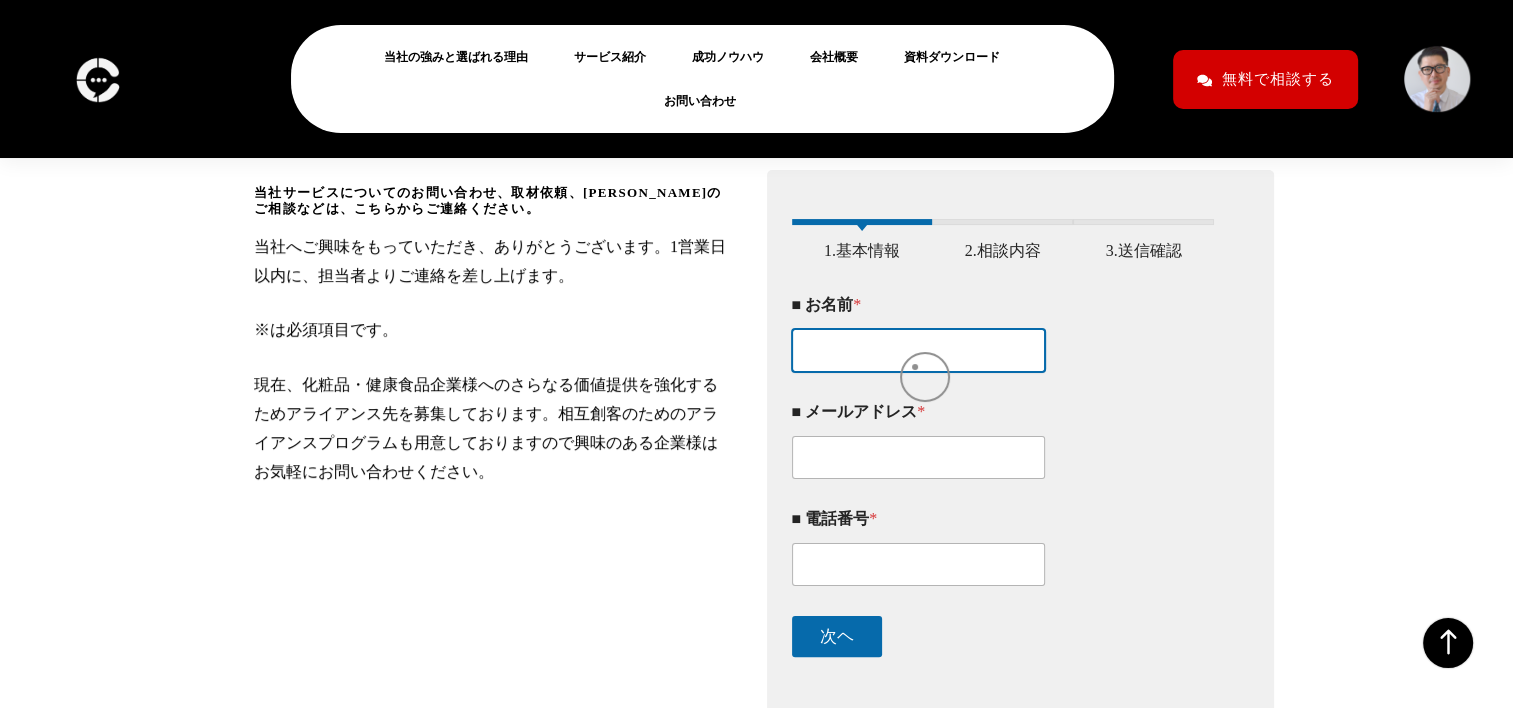 click on "■ お名前  *" at bounding box center (919, 350) 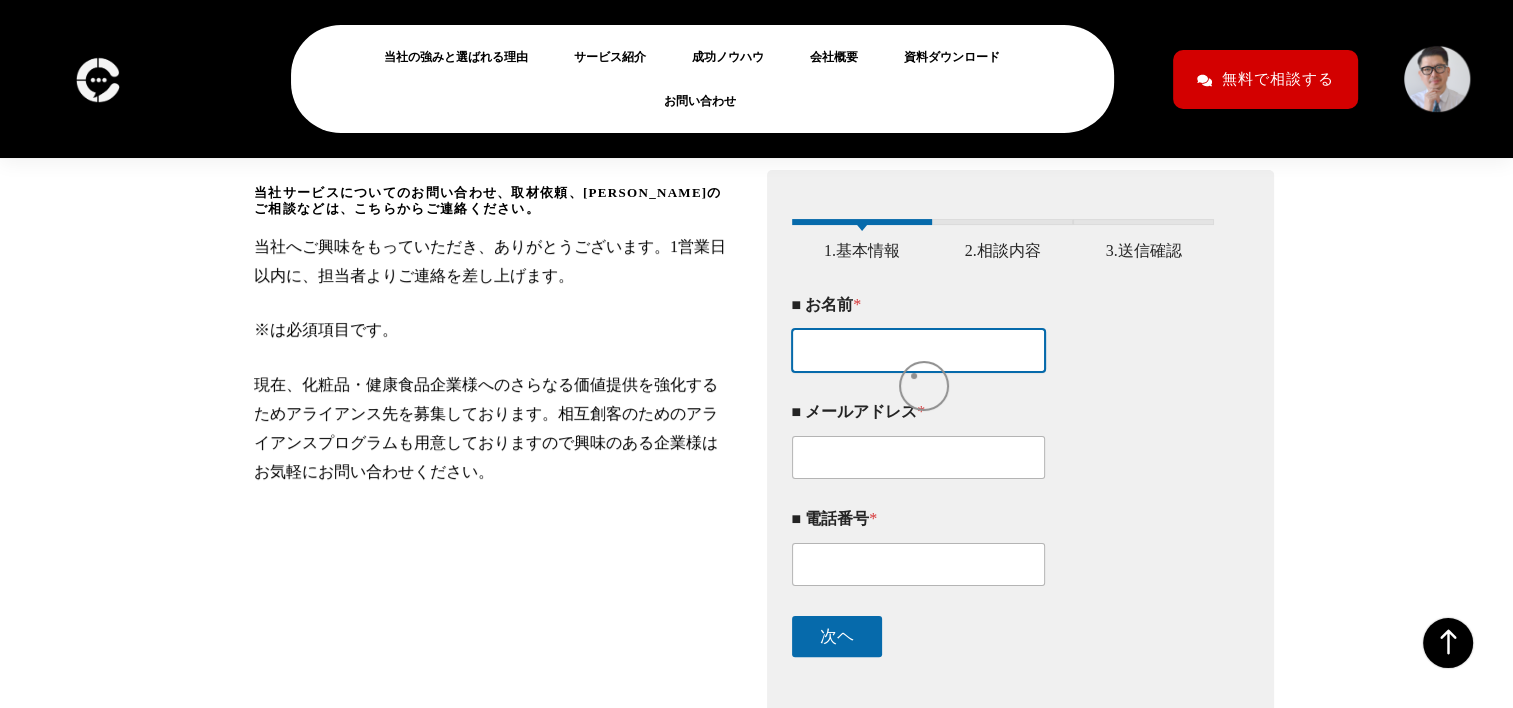 type on "櫻庭諒太" 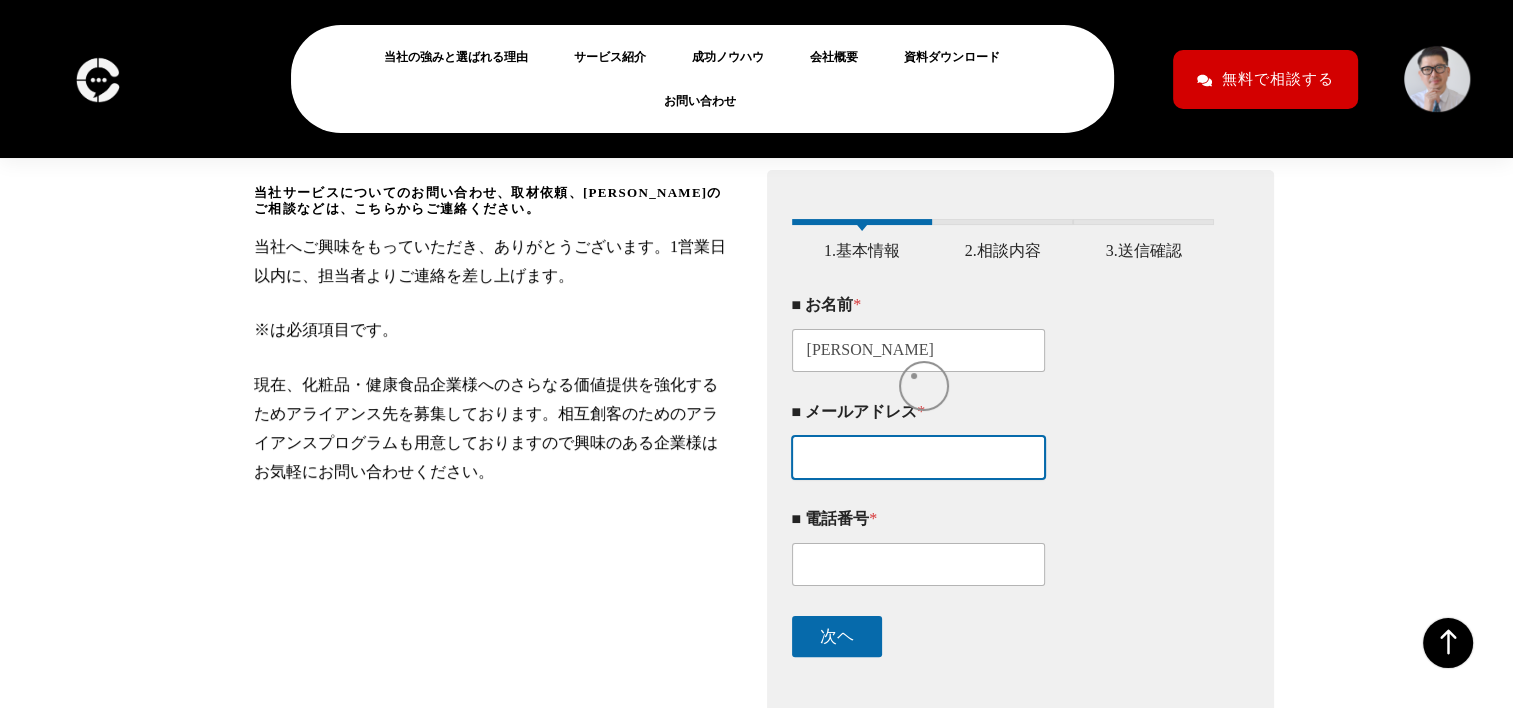 type on "mag-contact@mag2.com" 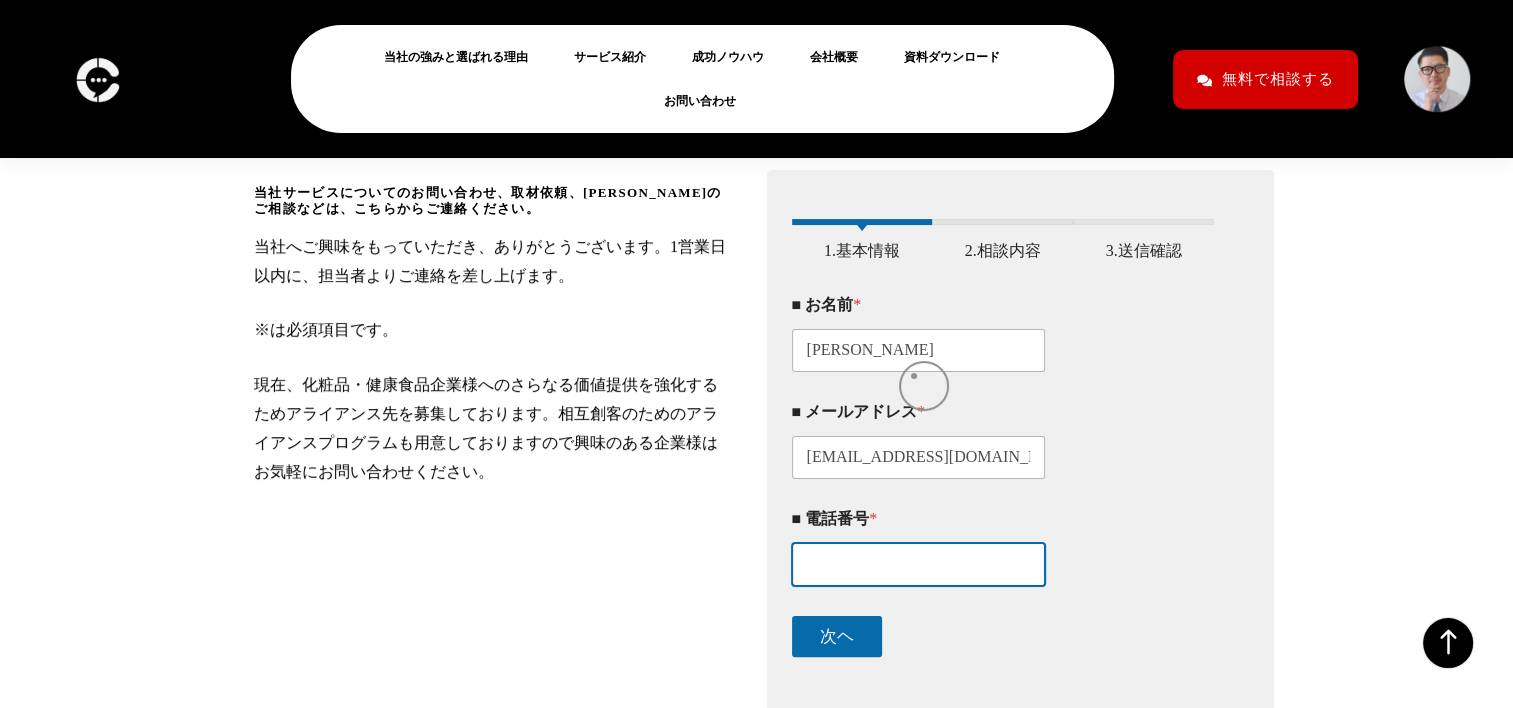 type on "08046455074" 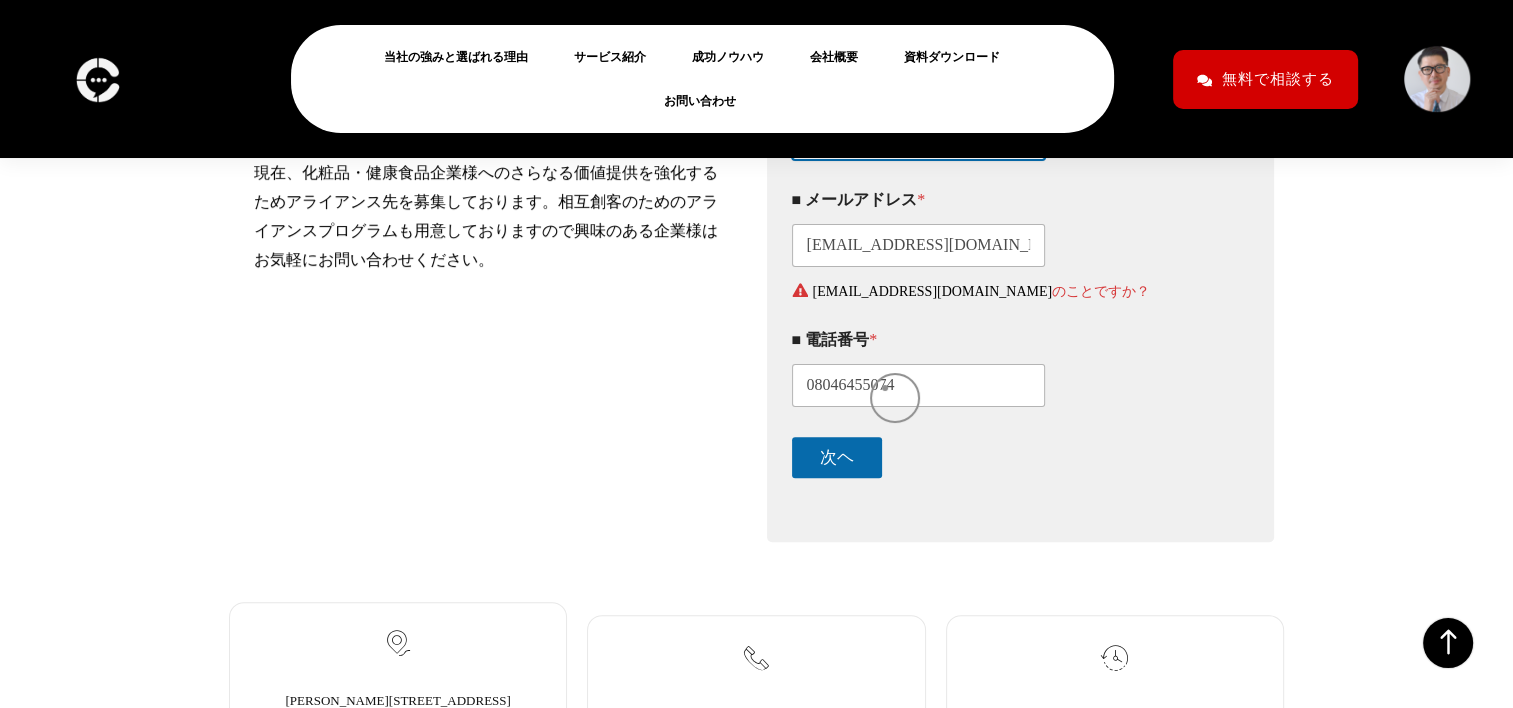 scroll, scrollTop: 528, scrollLeft: 0, axis: vertical 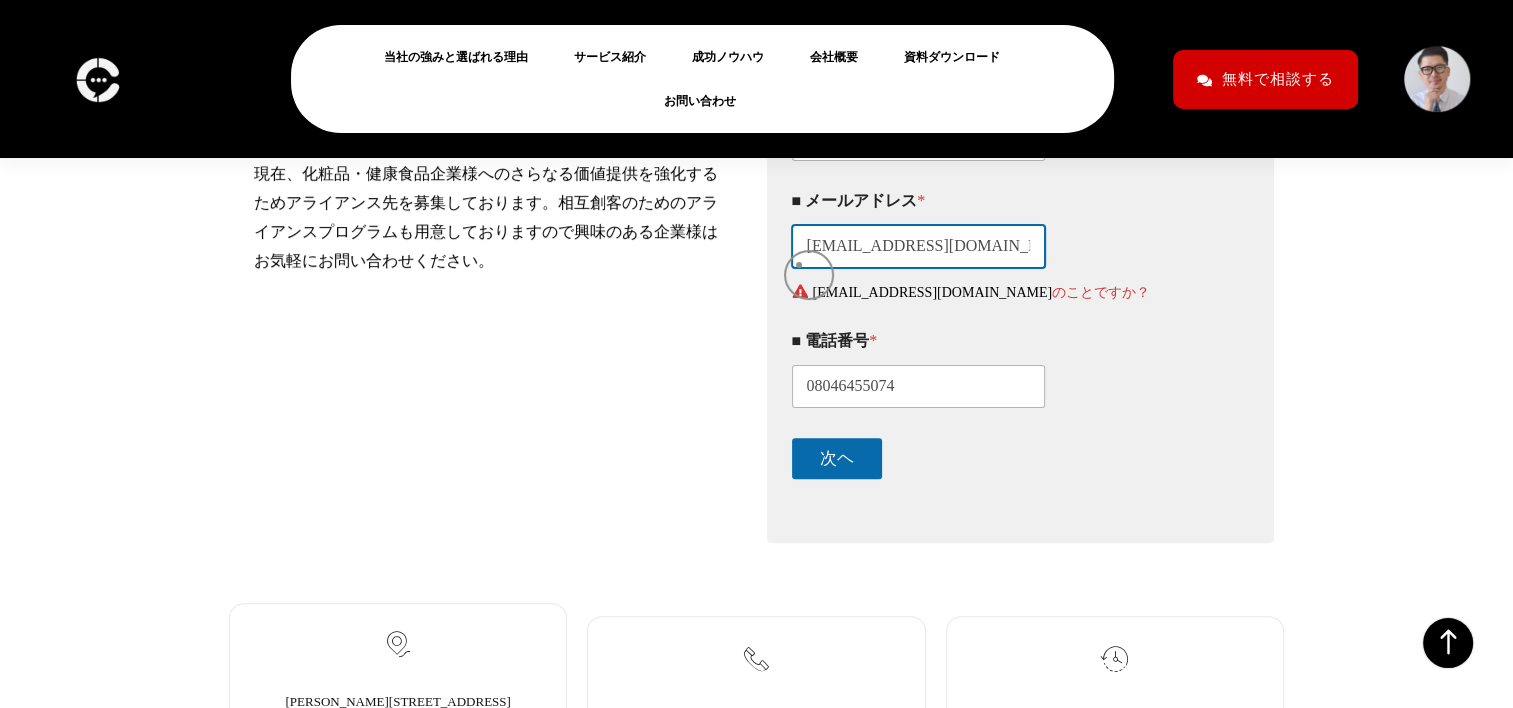 click on "mag-contact@mag2.com" at bounding box center (919, 246) 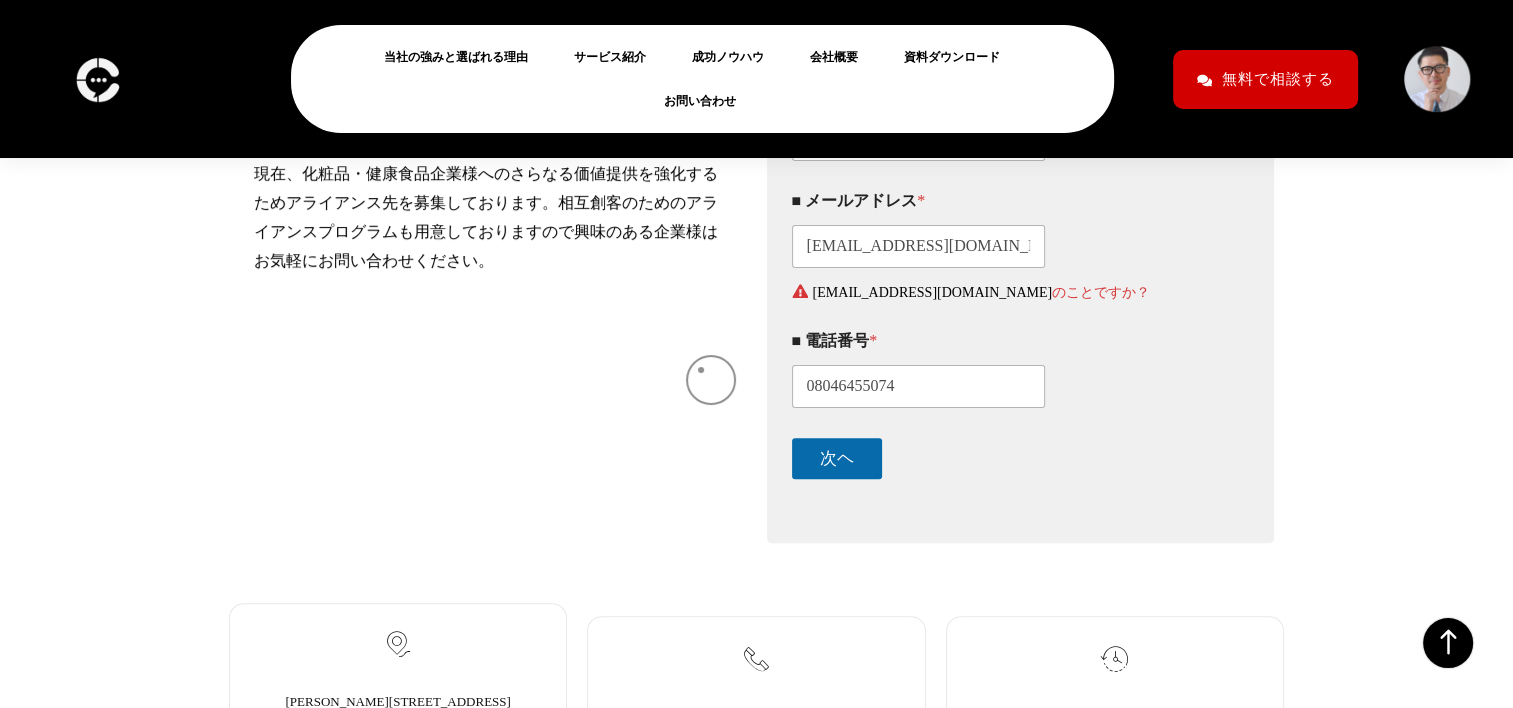 click on "当社サービスについてのお問い合わせ、取材依頼、アライアンスのご相談などは、こちらからご連絡ください。
当社へご興味をもっていただき、ありがとうございます。1営業日以内に、担当者よりご連絡を差し上げます。 ※は必須項目です。 現在、化粧品・健康食品企業様へのさらなる価値提供を強化するためアライアンス先を募集しております。相互創客のためのアライアンスプログラムも用意しておりますので興味のある企業様はお気軽にお問い合わせください。" at bounding box center [493, 266] 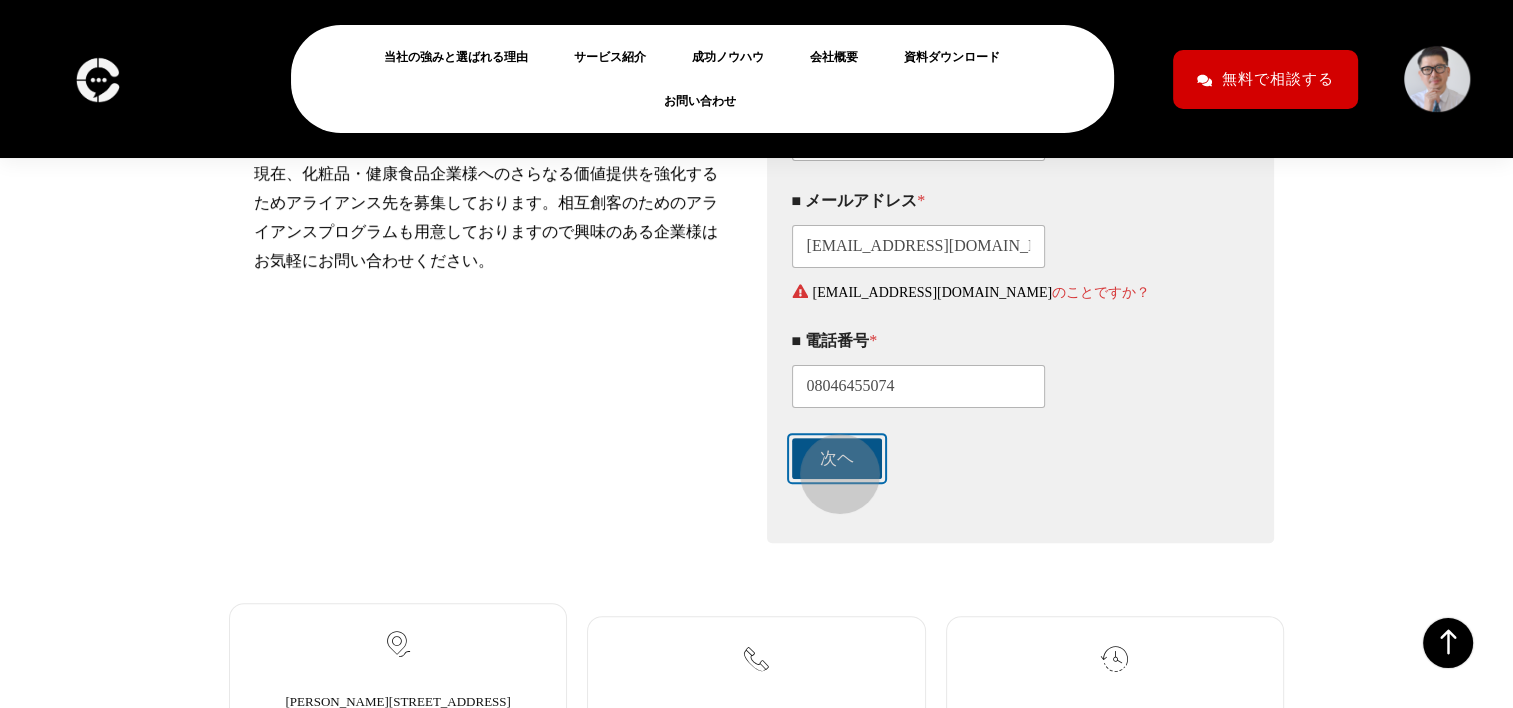 click on "次ヘ" at bounding box center [837, 458] 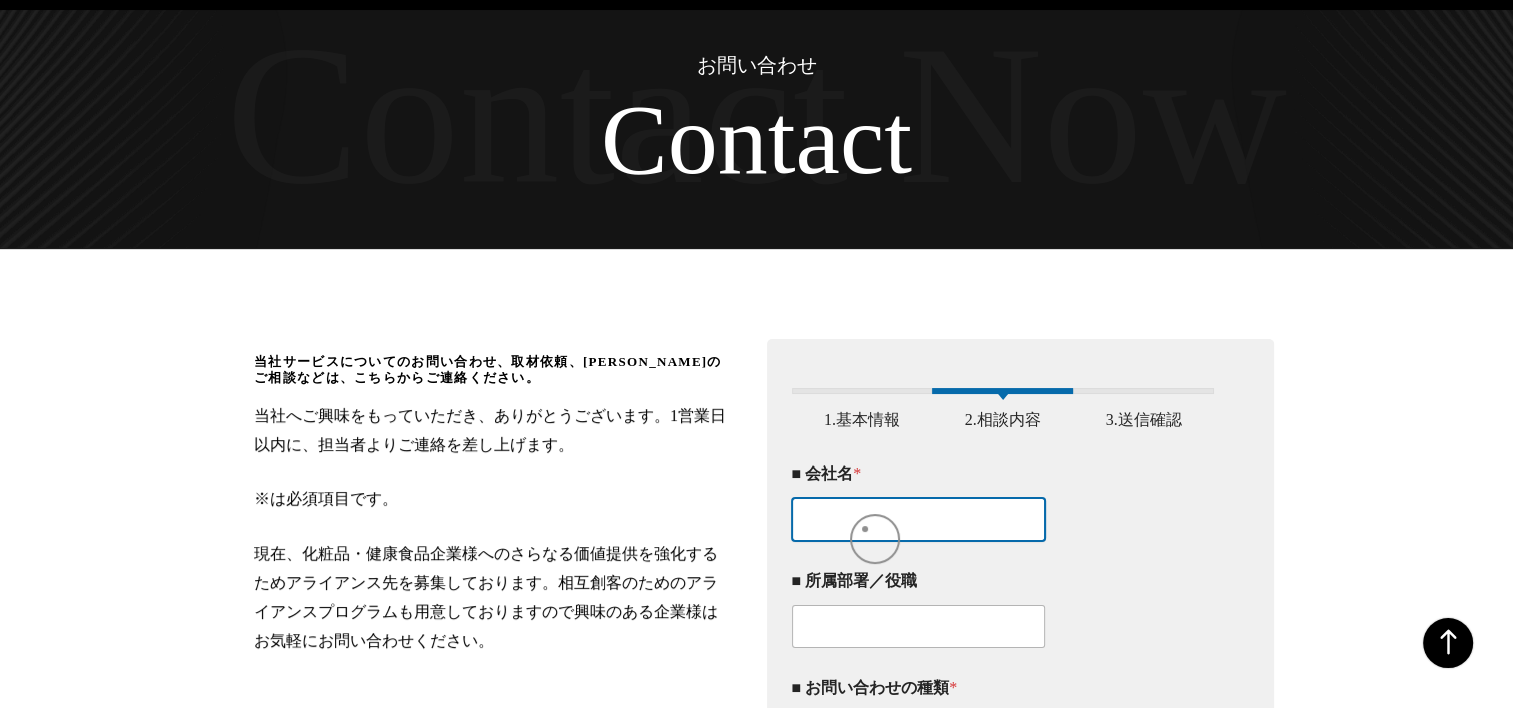 scroll, scrollTop: 145, scrollLeft: 0, axis: vertical 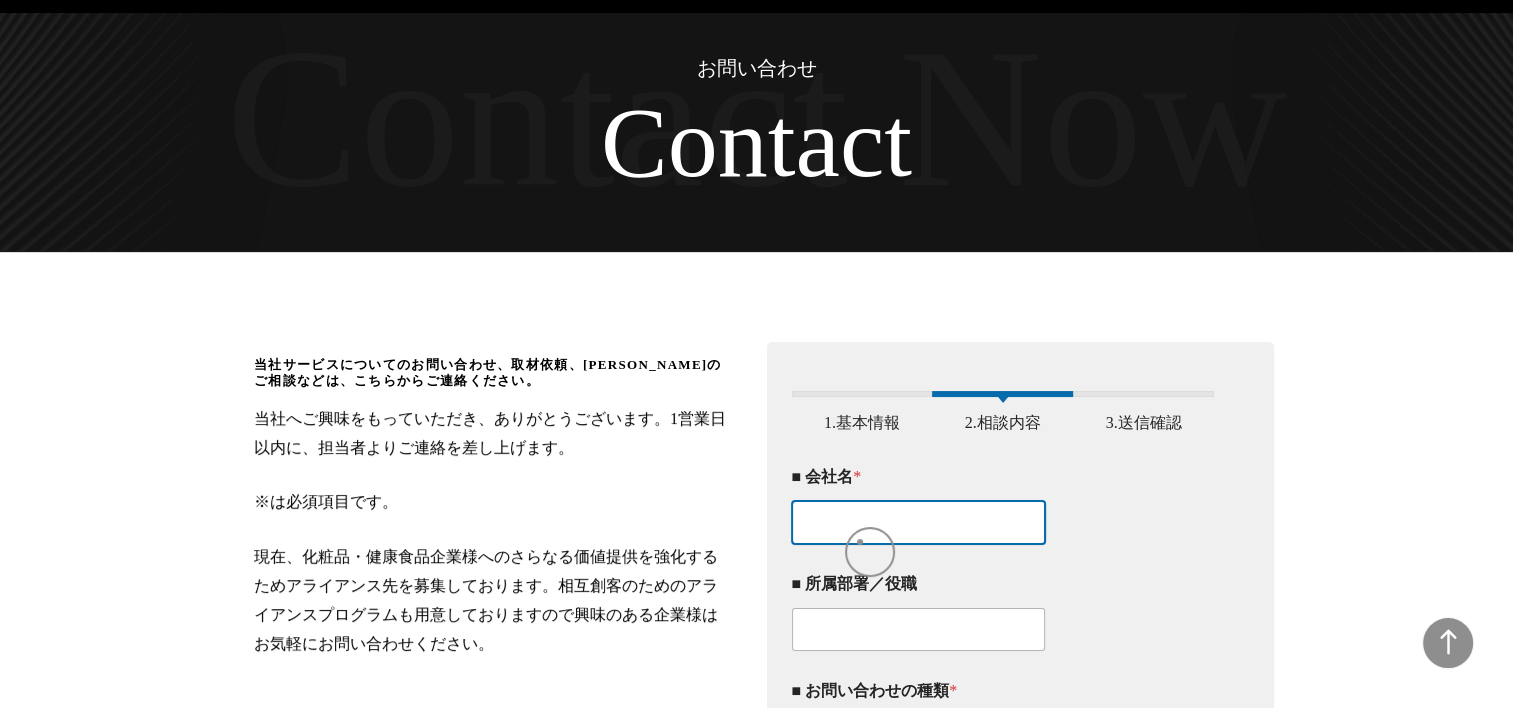 click on "■ 会社名  *" at bounding box center [919, 522] 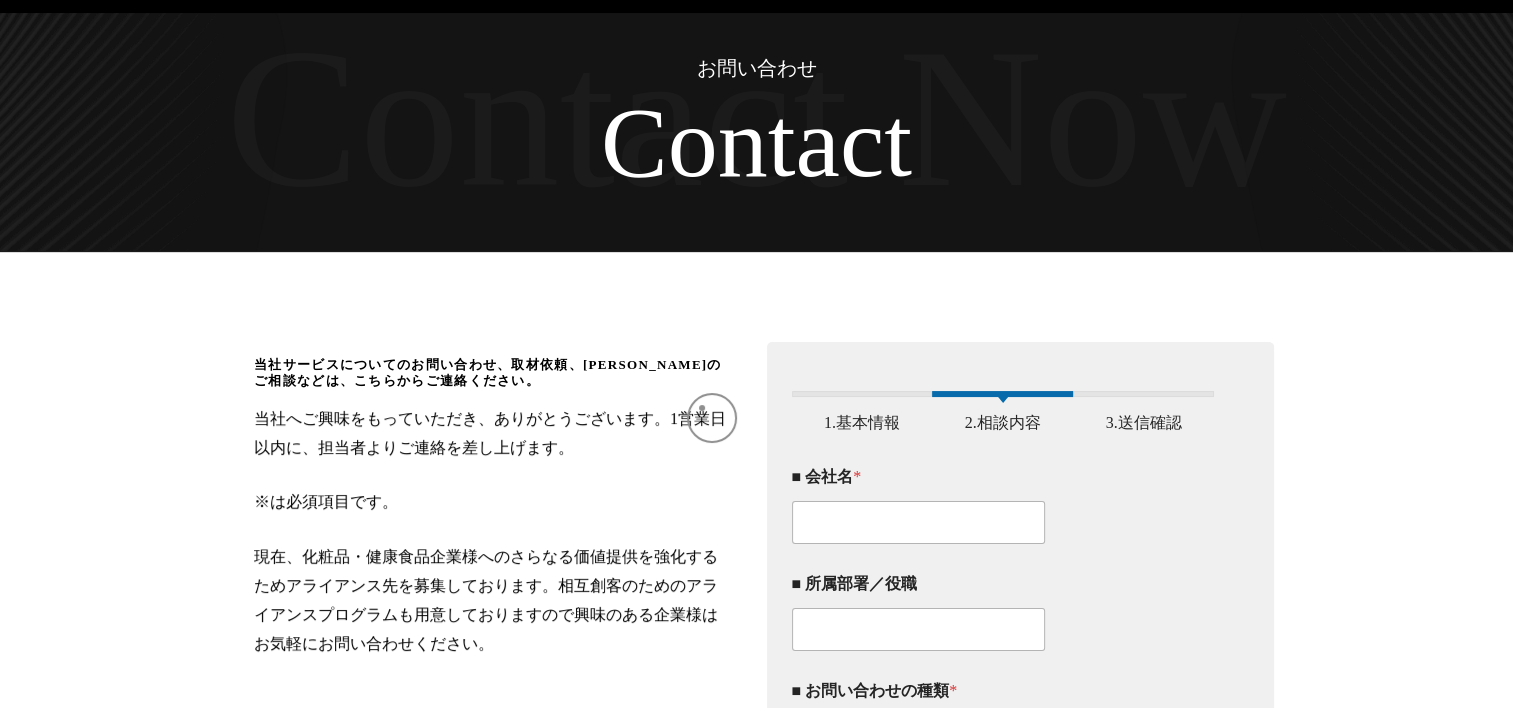 click on "当社サービスについてのお問い合わせ、取材依頼、アライアンスのご相談などは、こちらからご連絡ください。
当社へご興味をもっていただき、ありがとうございます。1営業日以内に、担当者よりご連絡を差し上げます。 ※は必須項目です。 現在、化粧品・健康食品企業様へのさらなる価値提供を強化するためアライアンス先を募集しております。相互創客のためのアライアンスプログラムも用意しておりますので興味のある企業様はお気軽にお問い合わせください。" at bounding box center (493, 508) 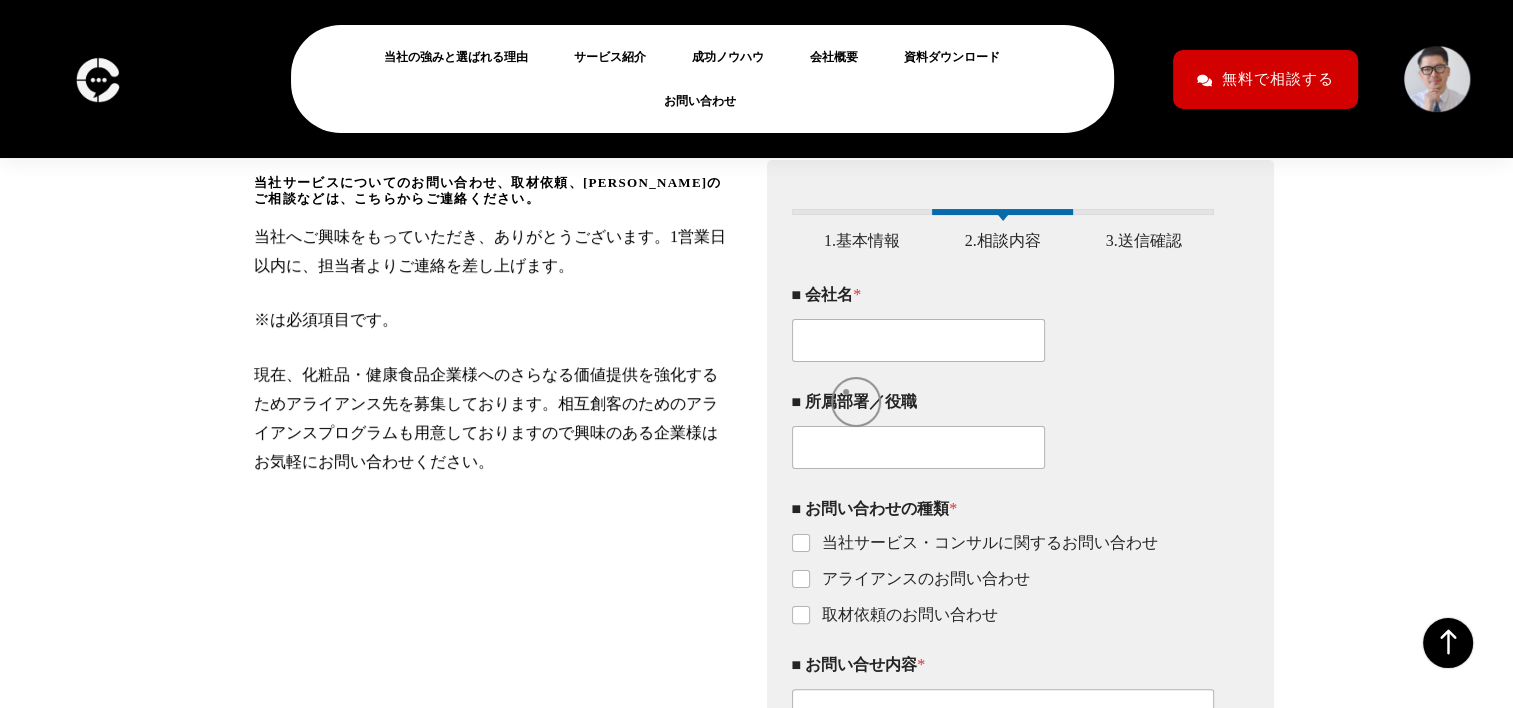 click on "■ 会社名  *" at bounding box center [1003, 323] 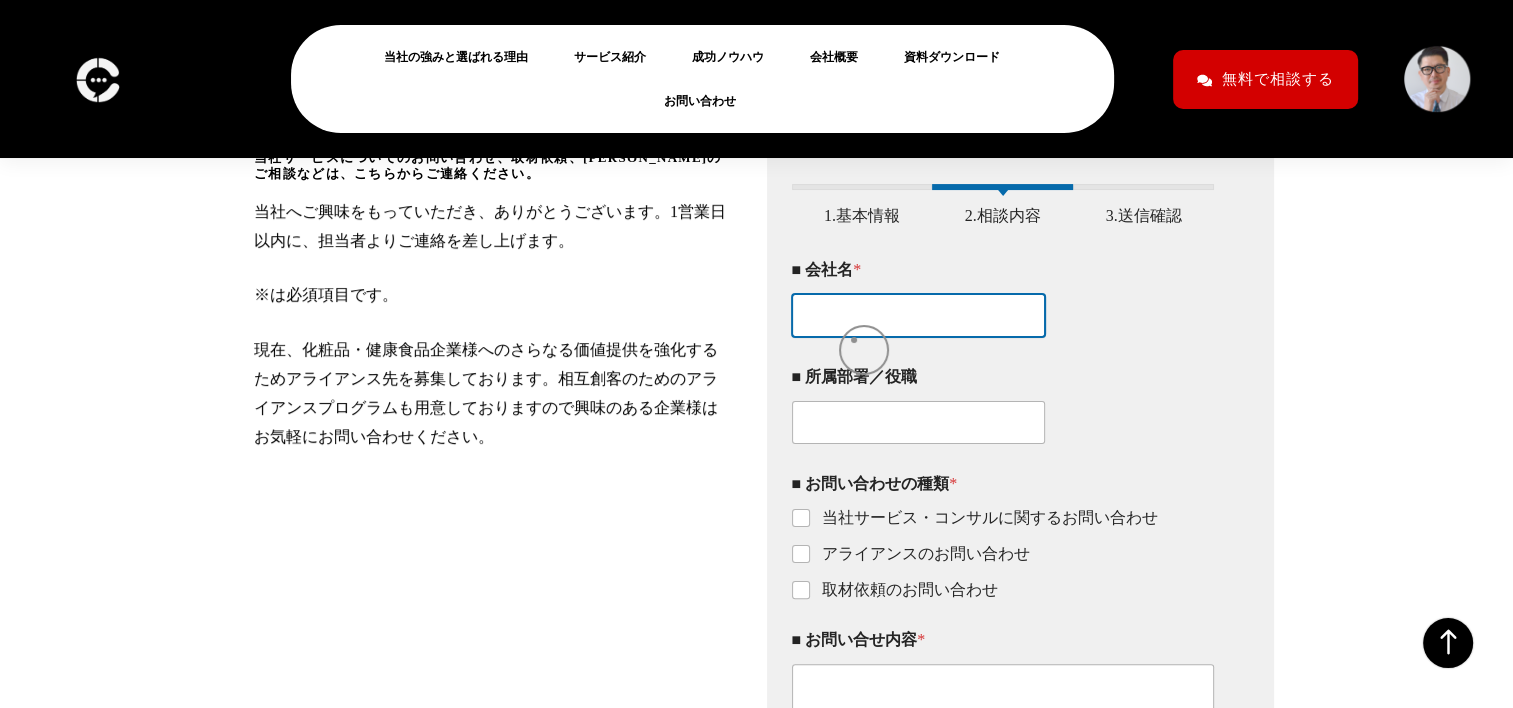 click on "■ 会社名  *" at bounding box center [919, 315] 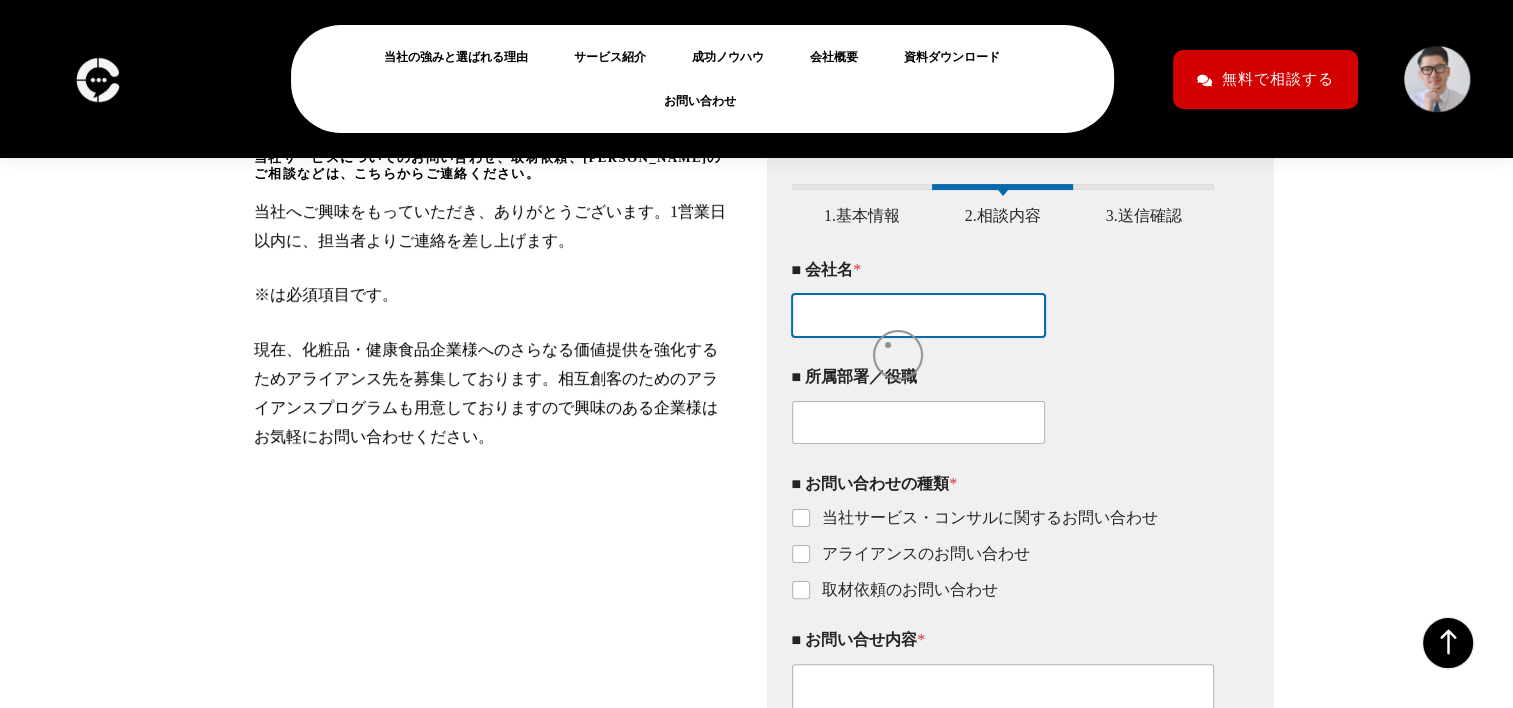 type on "株式会社まぐまぐ" 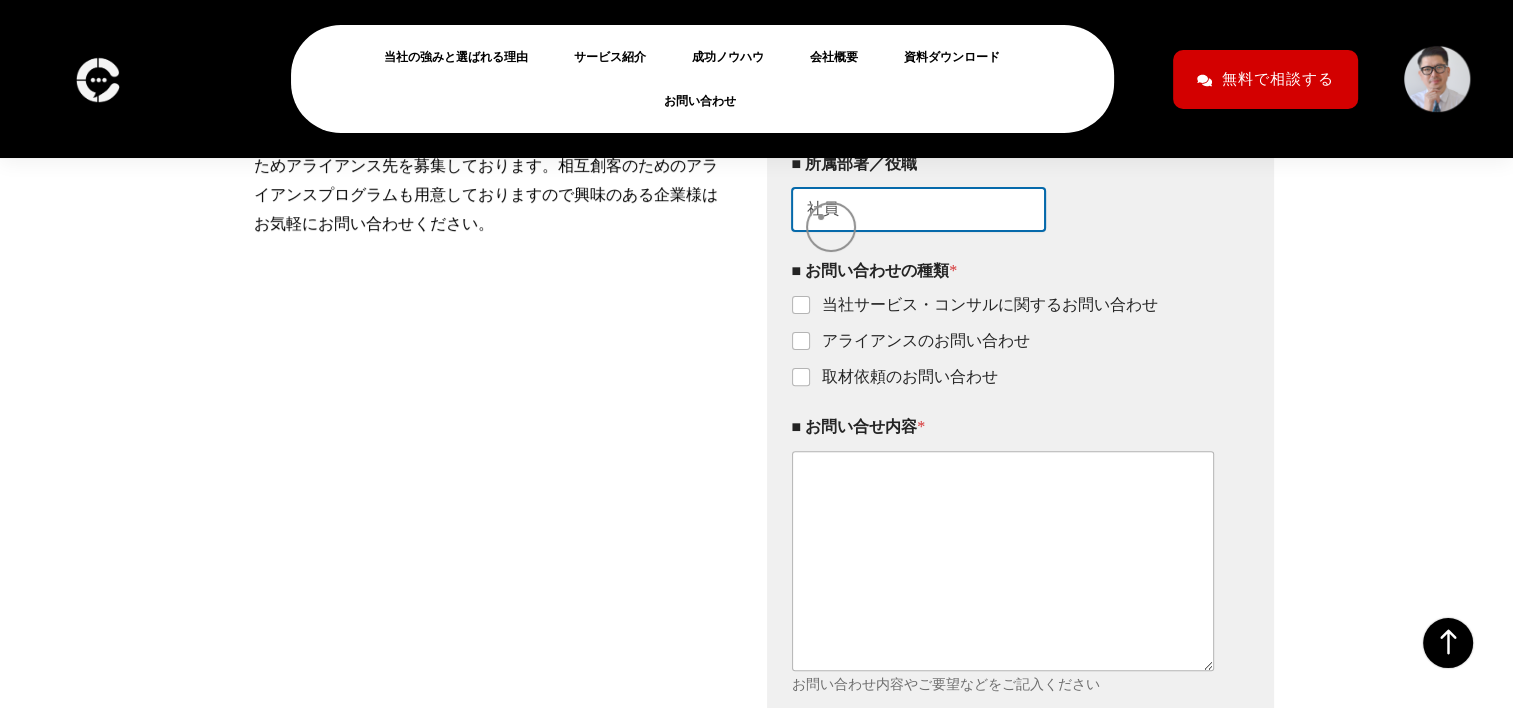 click on "社員" at bounding box center (919, 209) 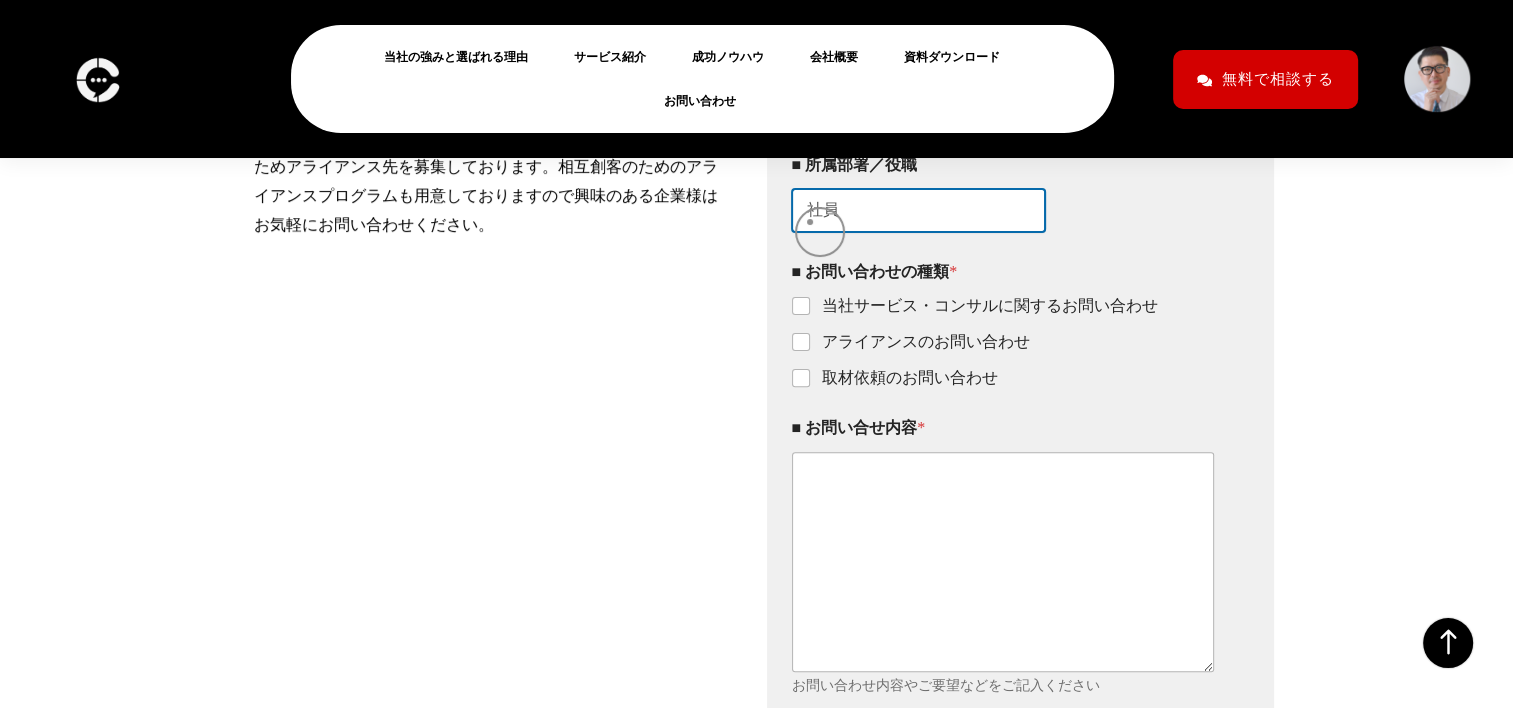 click on "社員" at bounding box center [919, 210] 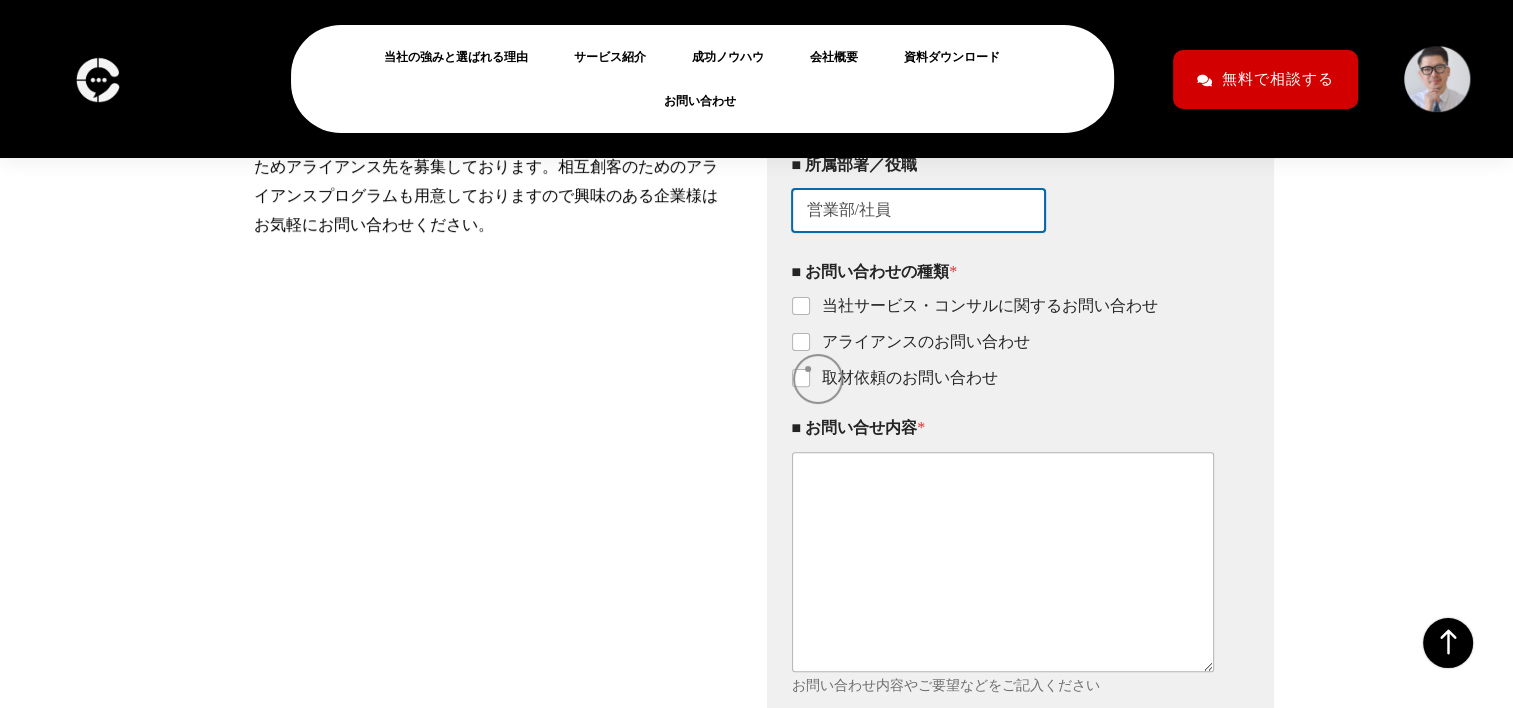 type on "営業部/社員" 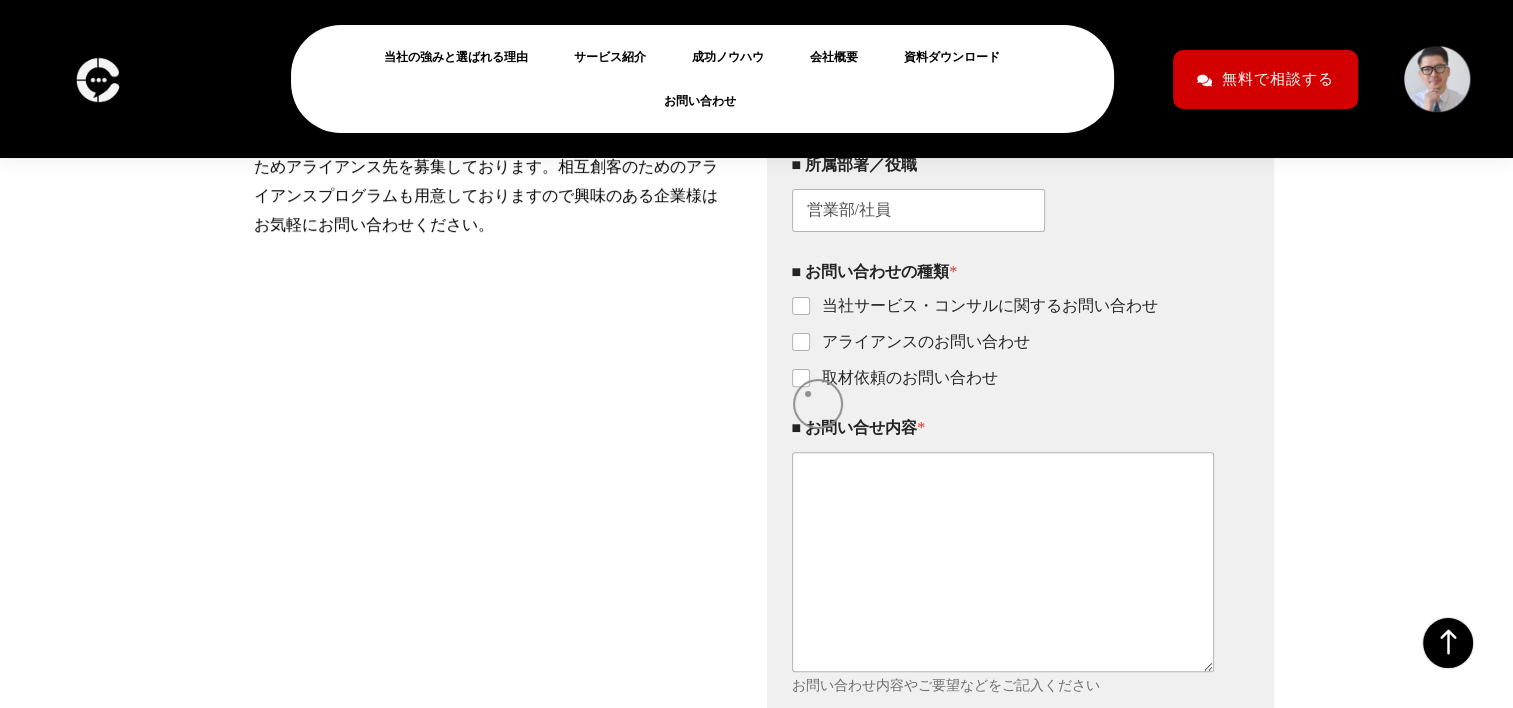 click on "取材依頼のお問い合わせ" at bounding box center (904, 378) 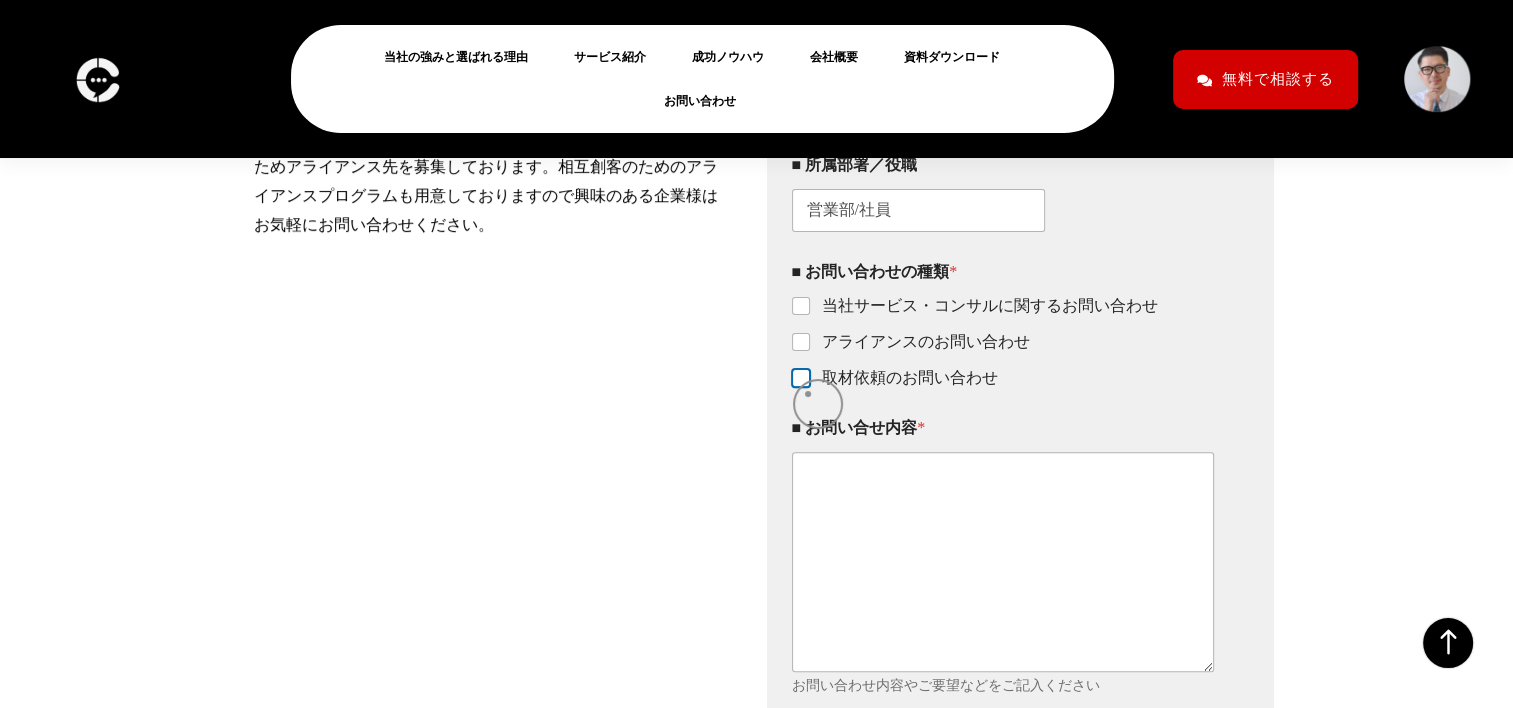 click on "取材依頼のお問い合わせ" at bounding box center [802, 379] 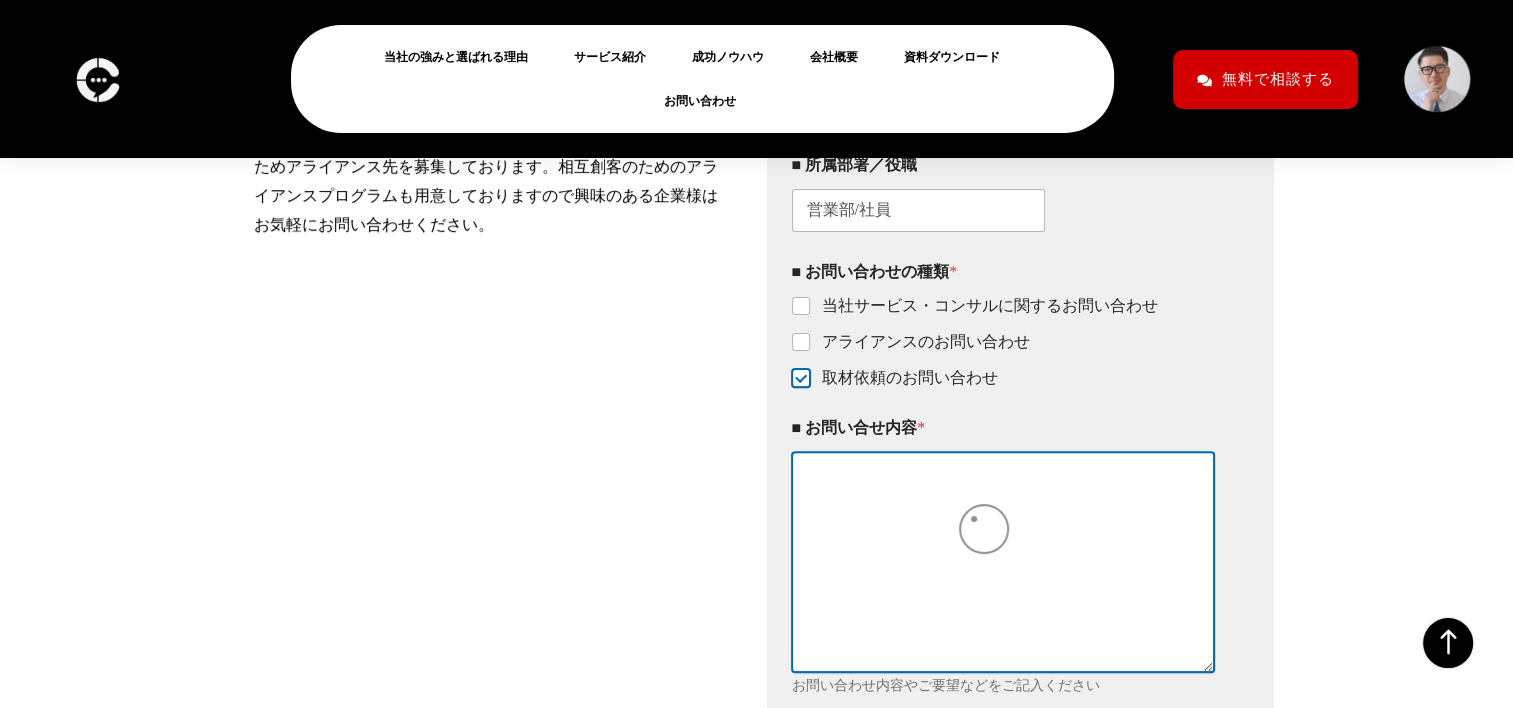 click on "■ お問い合せ内容  *" at bounding box center (1003, 561) 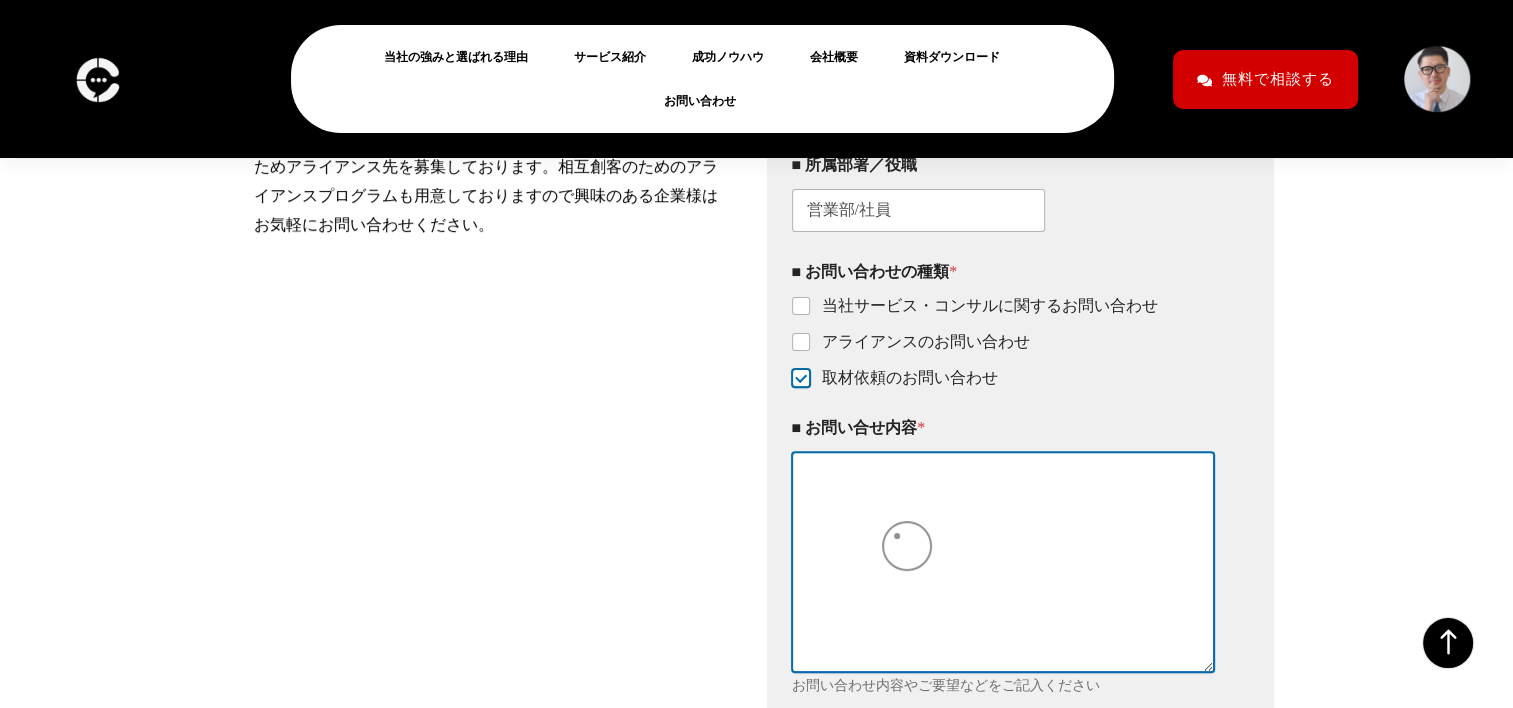 click on "■ お問い合せ内容  *" at bounding box center [1003, 561] 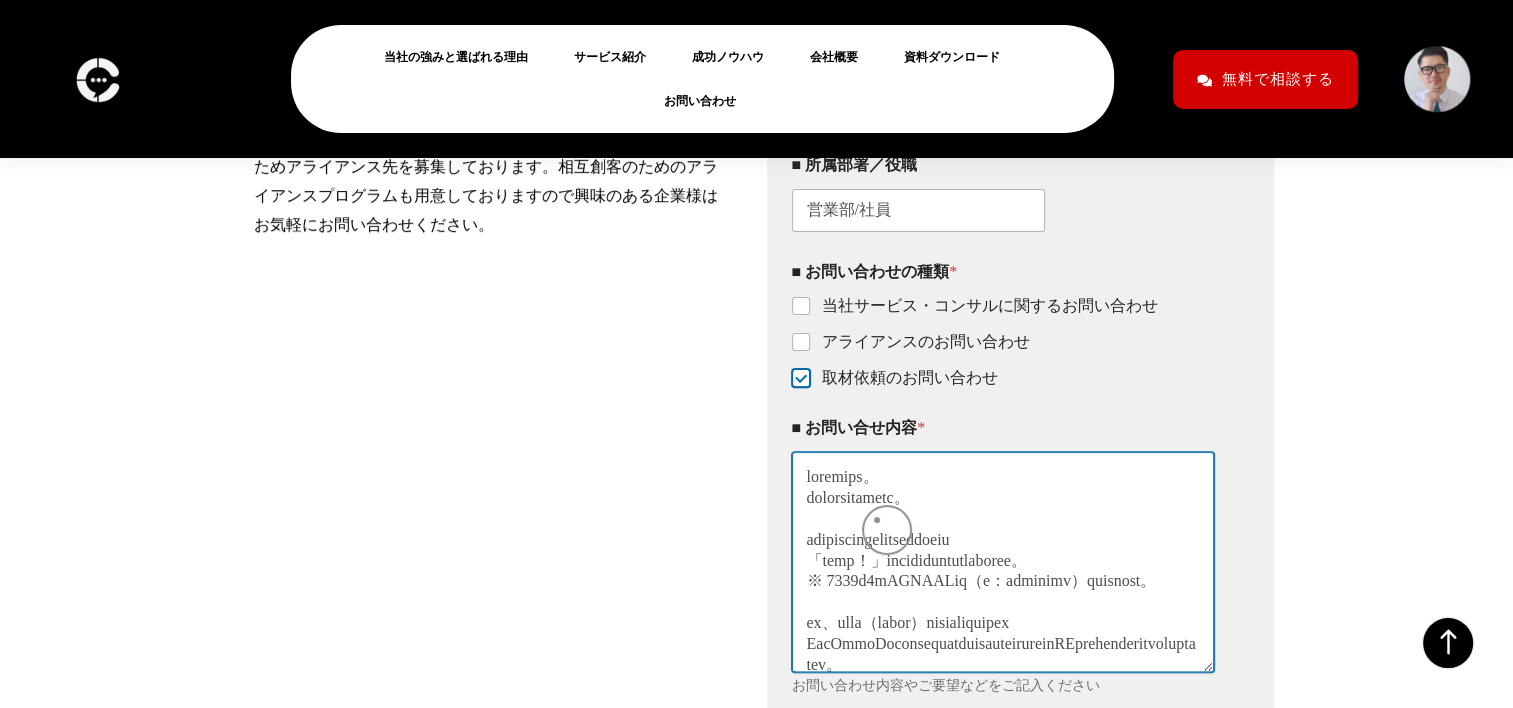scroll, scrollTop: 546, scrollLeft: 0, axis: vertical 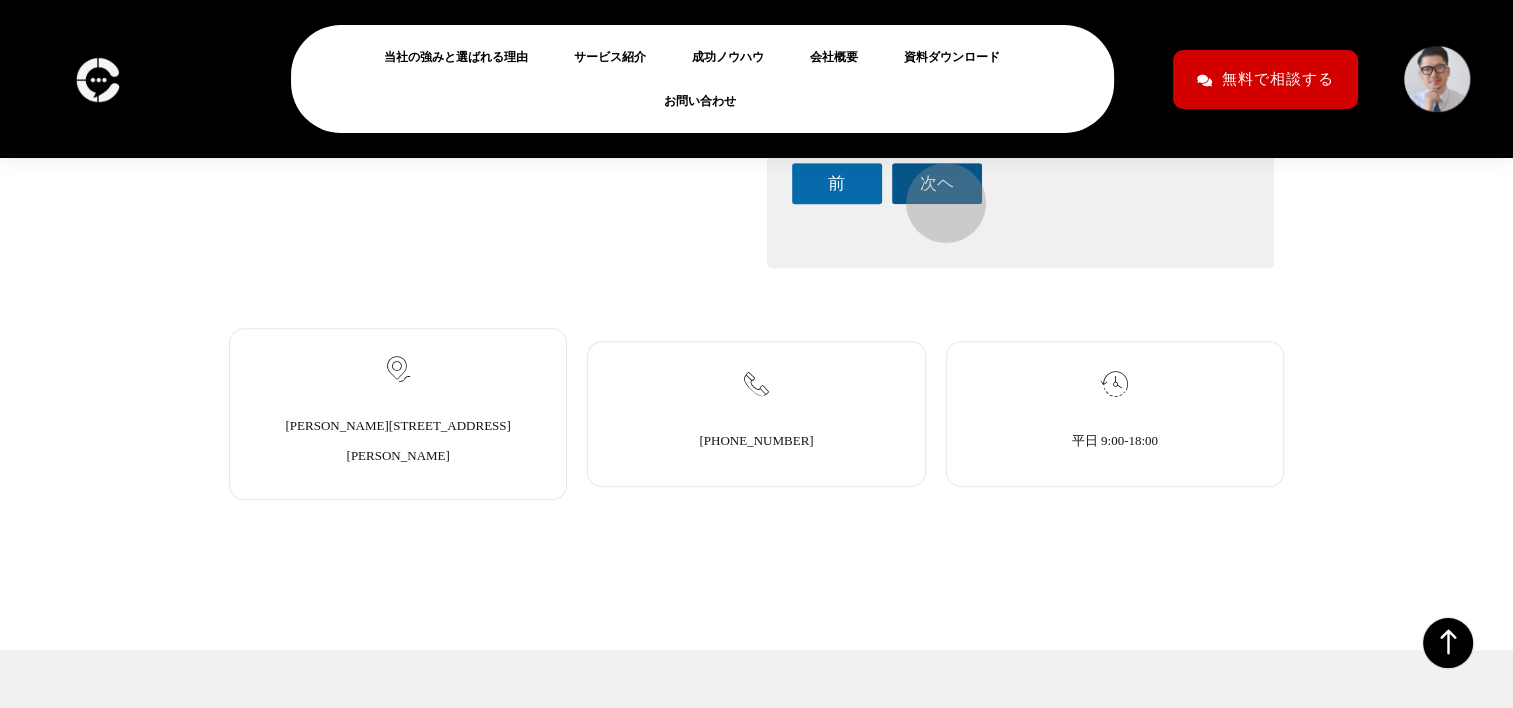 type on "お世話になります。
株式会社まぐまぐの櫻庭です。
弊社は日本最大級のメールマガジン配信サービス
「まぐまぐ！」をメイン事業として推進している企業です。
※ 2020年9月JASDAQ市場（現：スタンダード市場）に上場致しました。
今回、堀江貴文（ホリエモン）さんとの取り組みで企業様と
YouTubeLive配信およびラジオ配信でのタイアップによる企業PRをしたい企業様を探しており連絡いたしました。
弊社は以前より堀江さんとメールマガジンでのお取り組みを推進しており、
そのお取り組みの１つとして弊社よりご連絡しております。
【特徴】
・メディア記事やLPでの「ホリエモン×〇〇」型タイアップ展開が可能
・自社商品・サービスに関するホリエモンとの対談が可能
・ラジオ内容は、堀江貴文（ホリエモン）さんYouTubeにて掲載
※コンテンツの２次利用が可能です
堀江さんの強い発信力と、ビジネス層への圧倒的な認知を活かし、
貴社の商品・サービスの「信頼性」や「話題性」を一気に高めることが可能です。
ご連絡お待ちしております。
何卒よろしくお願い申し上げます。..." 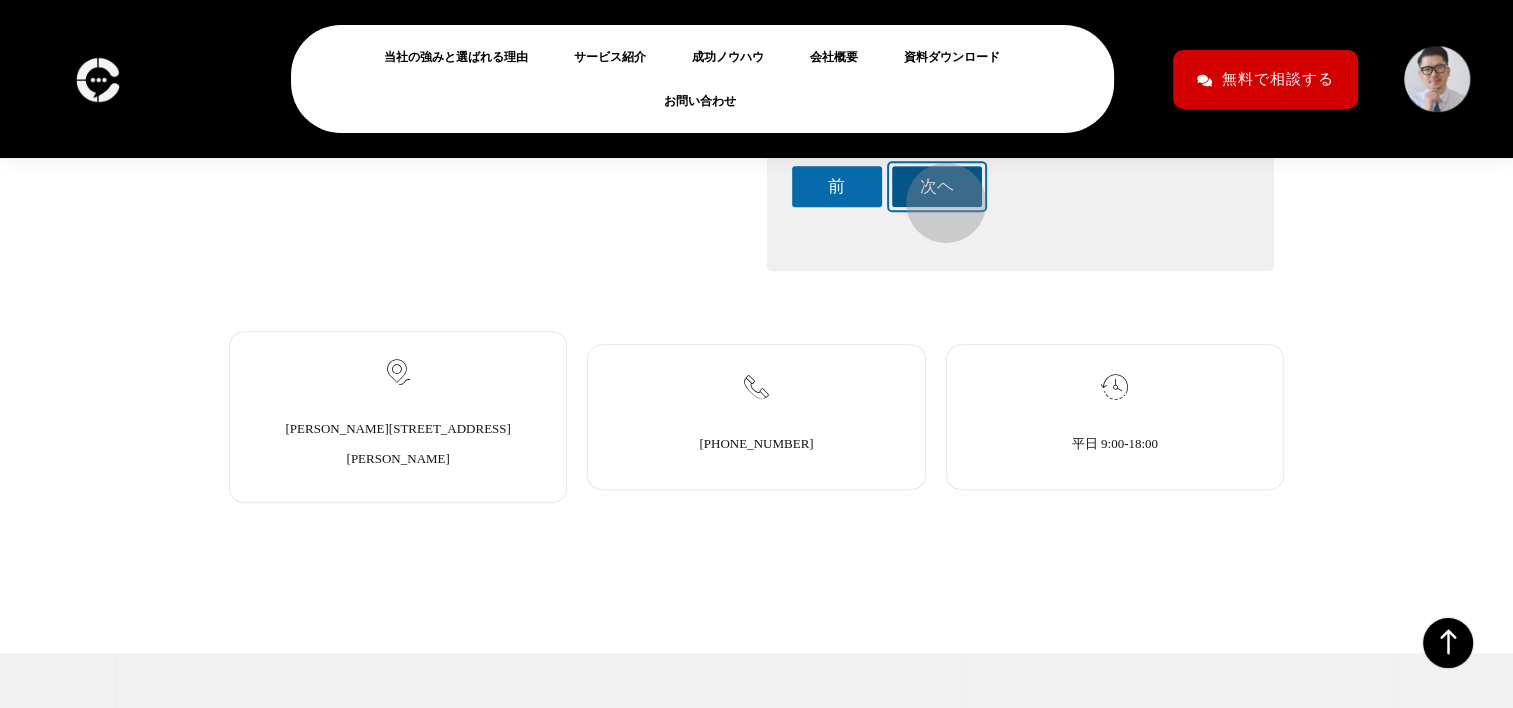 click on "次ヘ" at bounding box center (937, 186) 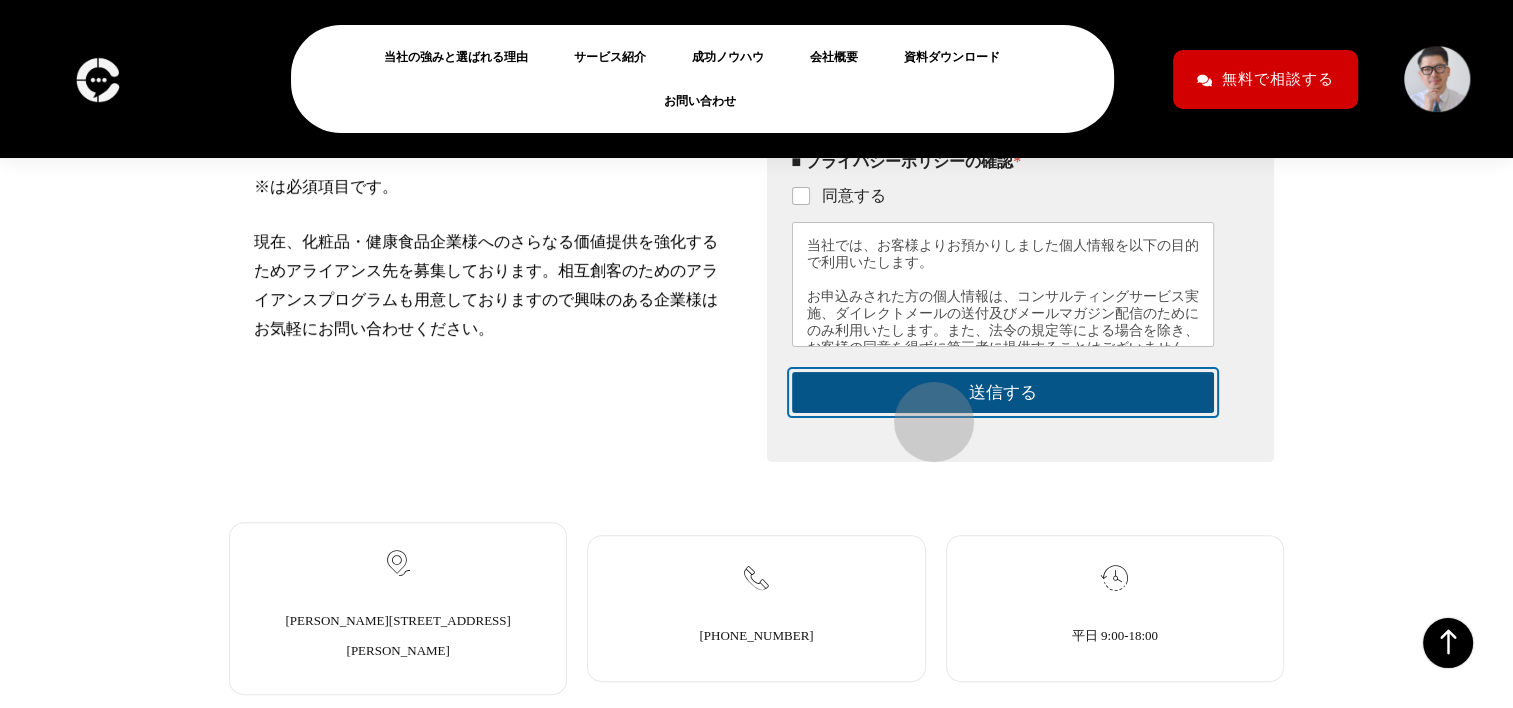 click on "送信する" at bounding box center [1003, 392] 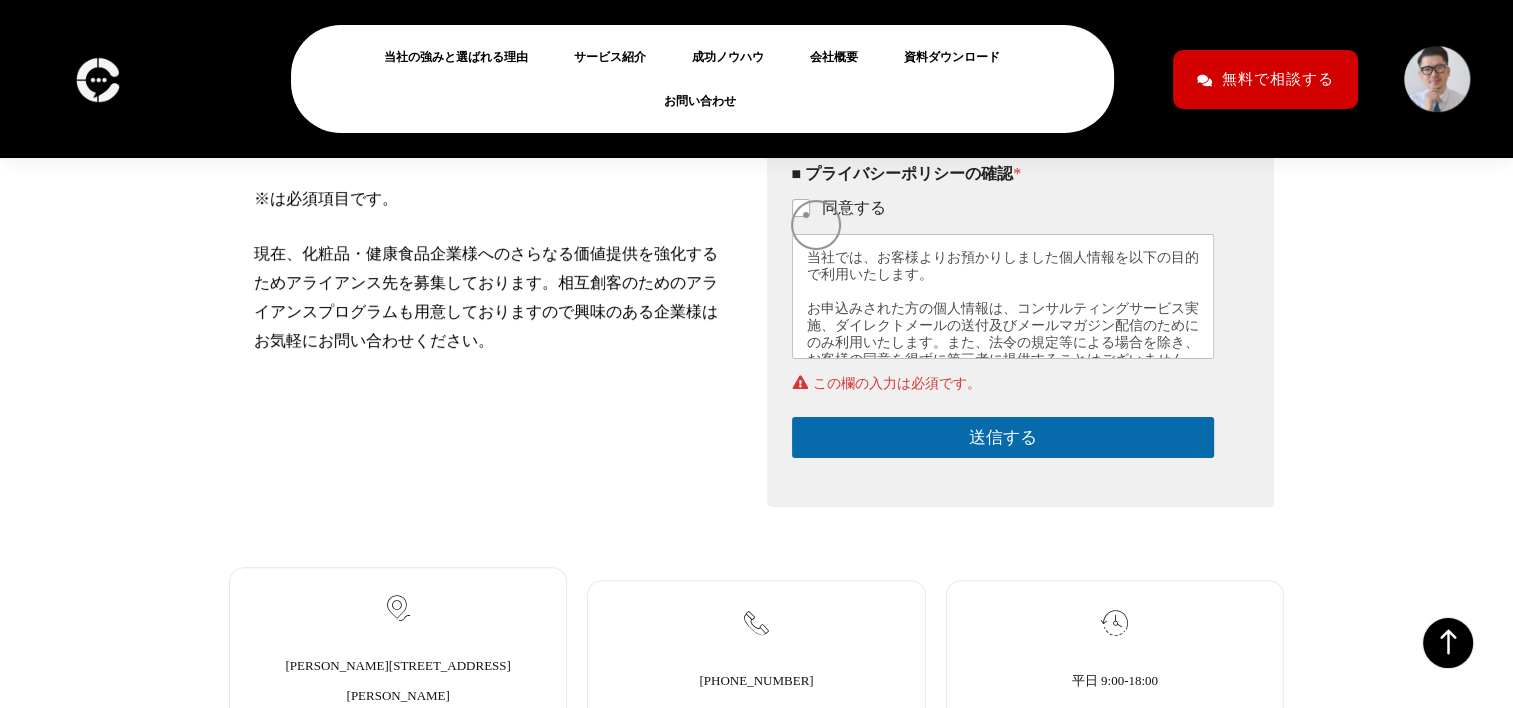 scroll, scrollTop: 445, scrollLeft: 0, axis: vertical 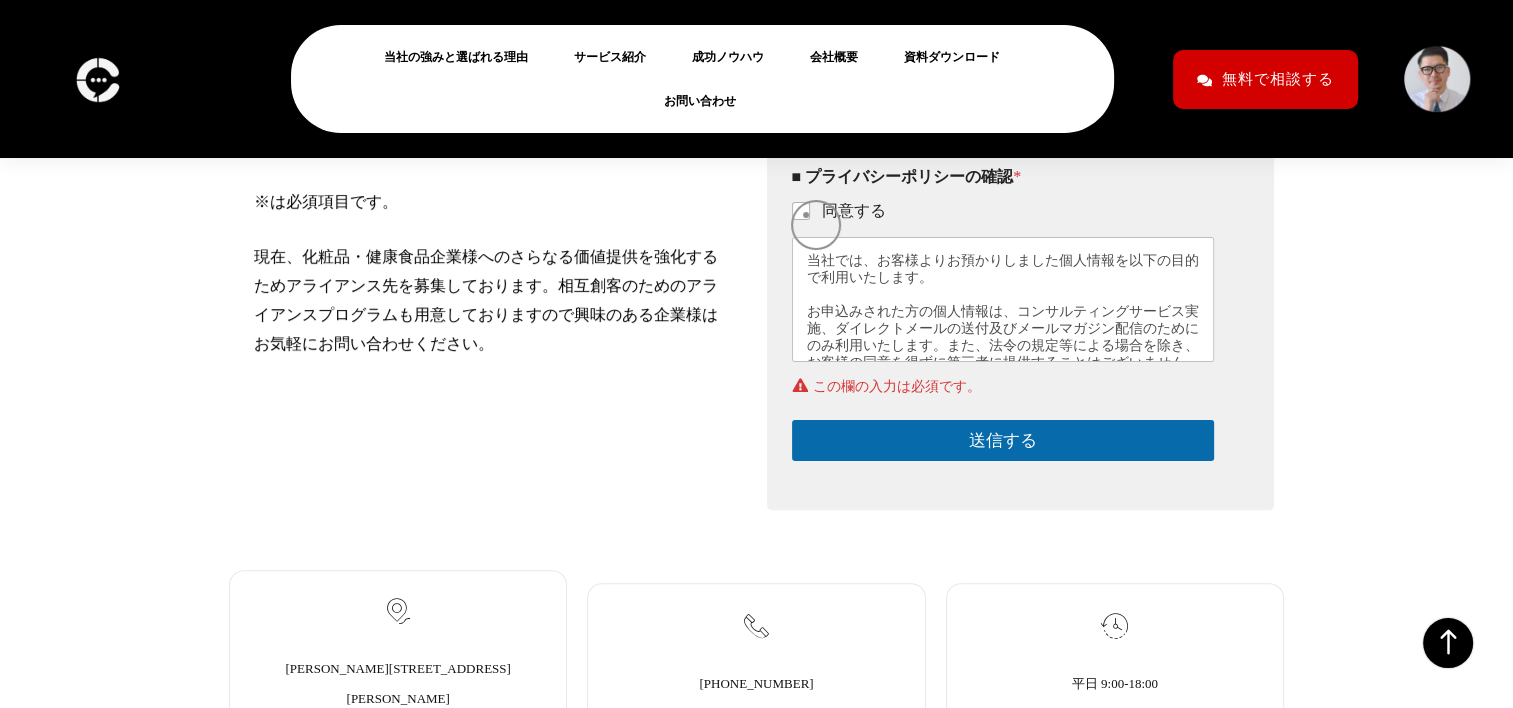 click on "■ プライバシーポリシーの確認  * 同意する 当社では、お客様よりお預かりしました個人情報を以下の目的で利用いたします。
お申込みされた方の個人情報は、コンサルティングサービス実施、ダイレクトメールの送付及びメールマガジン配信のためにのみ利用いたします。また、法令の規定等による場合を除き、お客様の同意を得ずに第三者に提供することはございません。
前述の利用目的達成の範囲内において業務委託する際には、選定基準に基づき個人情報を安全に管理できる委託先を選定した上で当該委託先を適切に監督いたします。
個人情報の提出については、お客様の自由なご判断にお任せいたしますが、必要事項の中でご提出いただけない個人情報がある場合、サービスの1部をお受けいただけない場合はございますのでご了承下さい。" at bounding box center (1003, 264) 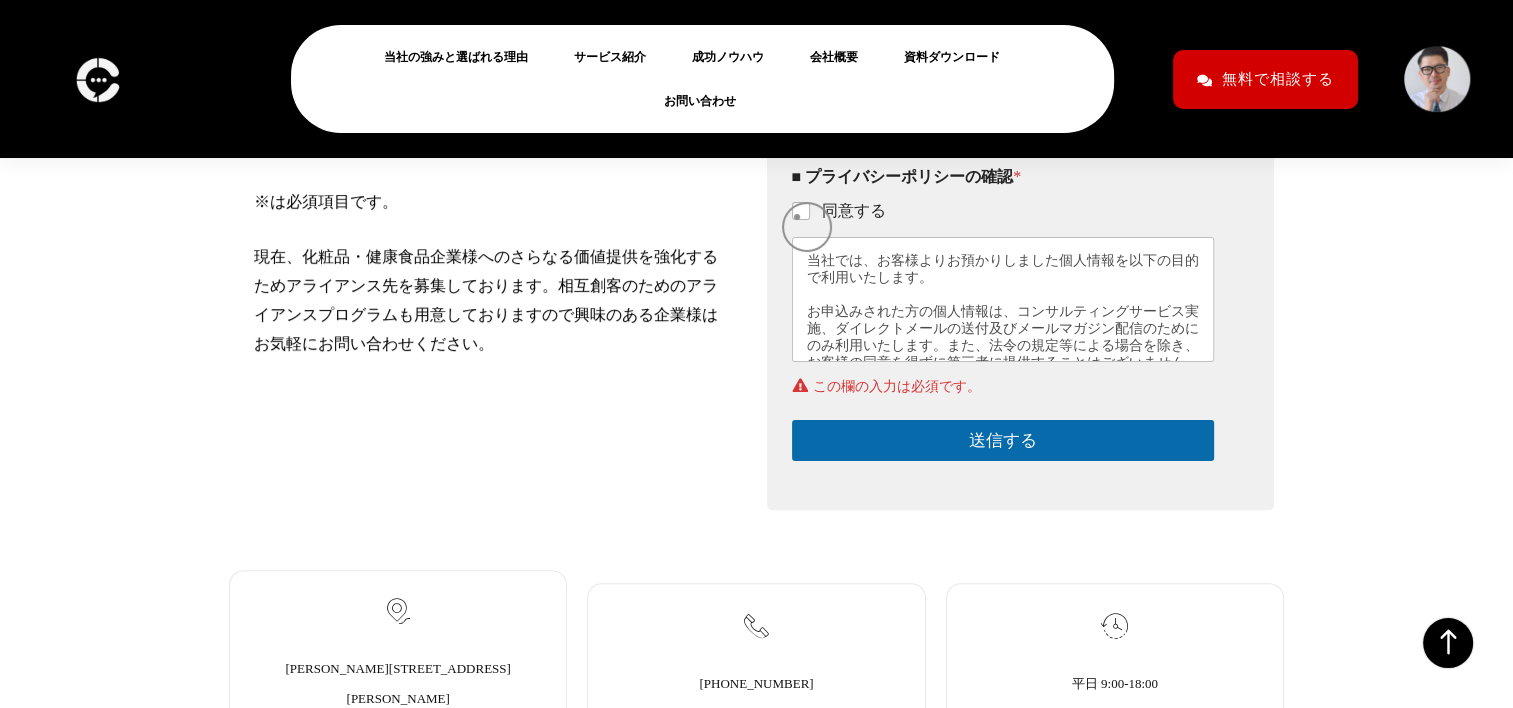 click on "■ プライバシーポリシーの確認  * 同意する 当社では、お客様よりお預かりしました個人情報を以下の目的で利用いたします。
お申込みされた方の個人情報は、コンサルティングサービス実施、ダイレクトメールの送付及びメールマガジン配信のためにのみ利用いたします。また、法令の規定等による場合を除き、お客様の同意を得ずに第三者に提供することはございません。
前述の利用目的達成の範囲内において業務委託する際には、選定基準に基づき個人情報を安全に管理できる委託先を選定した上で当該委託先を適切に監督いたします。
個人情報の提出については、お客様の自由なご判断にお任せいたしますが、必要事項の中でご提出いただけない個人情報がある場合、サービスの1部をお受けいただけない場合はございますのでご了承下さい。" at bounding box center (1003, 264) 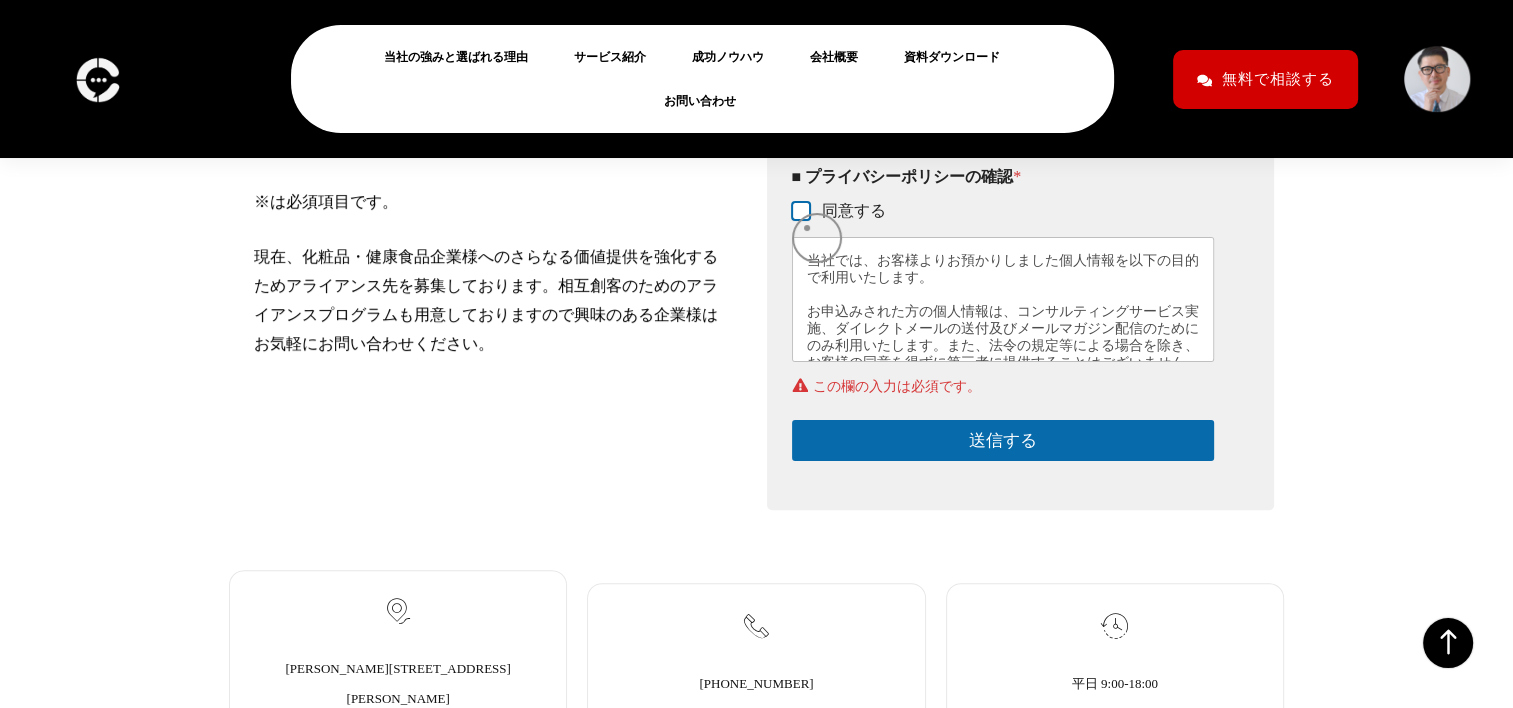 click on "同意する" at bounding box center [802, 212] 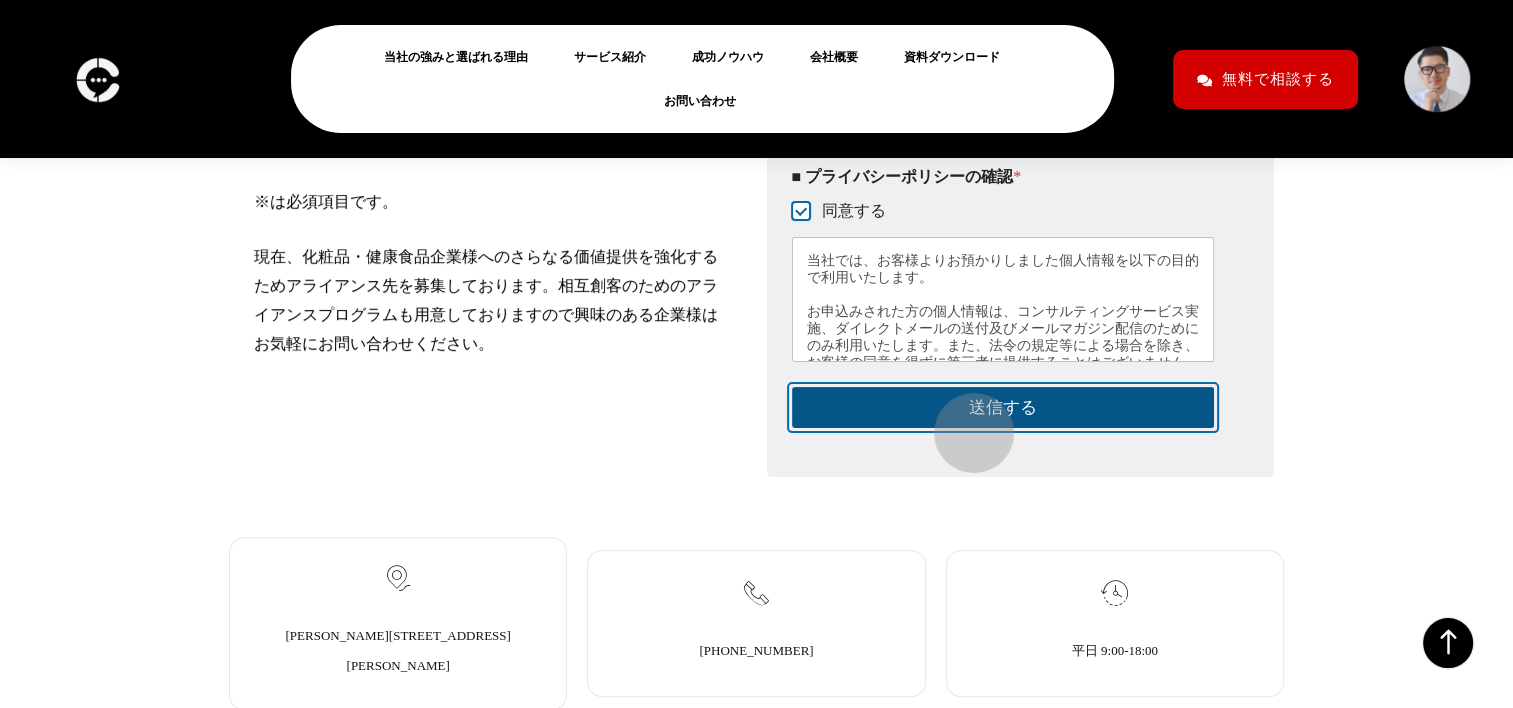 click on "送信する" at bounding box center [1003, 407] 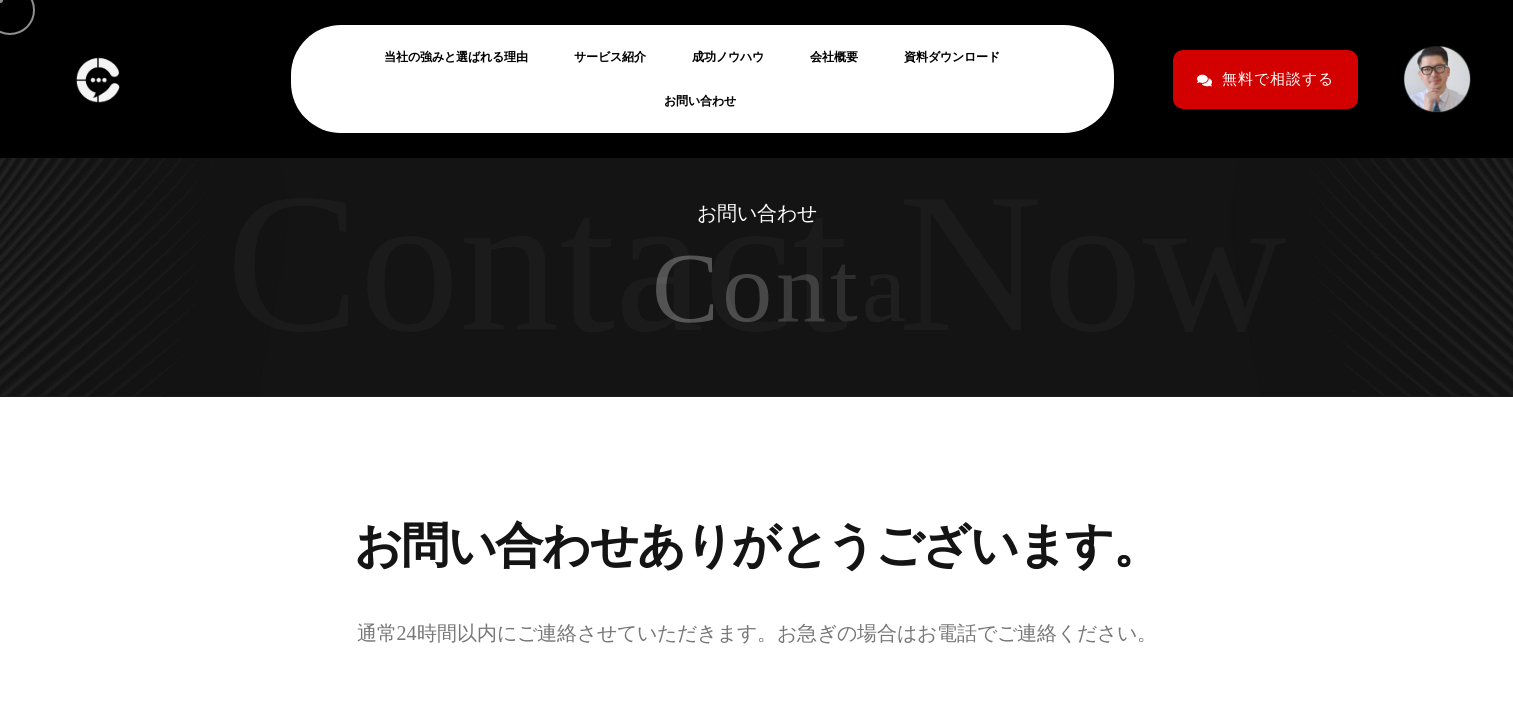 scroll, scrollTop: 0, scrollLeft: 0, axis: both 